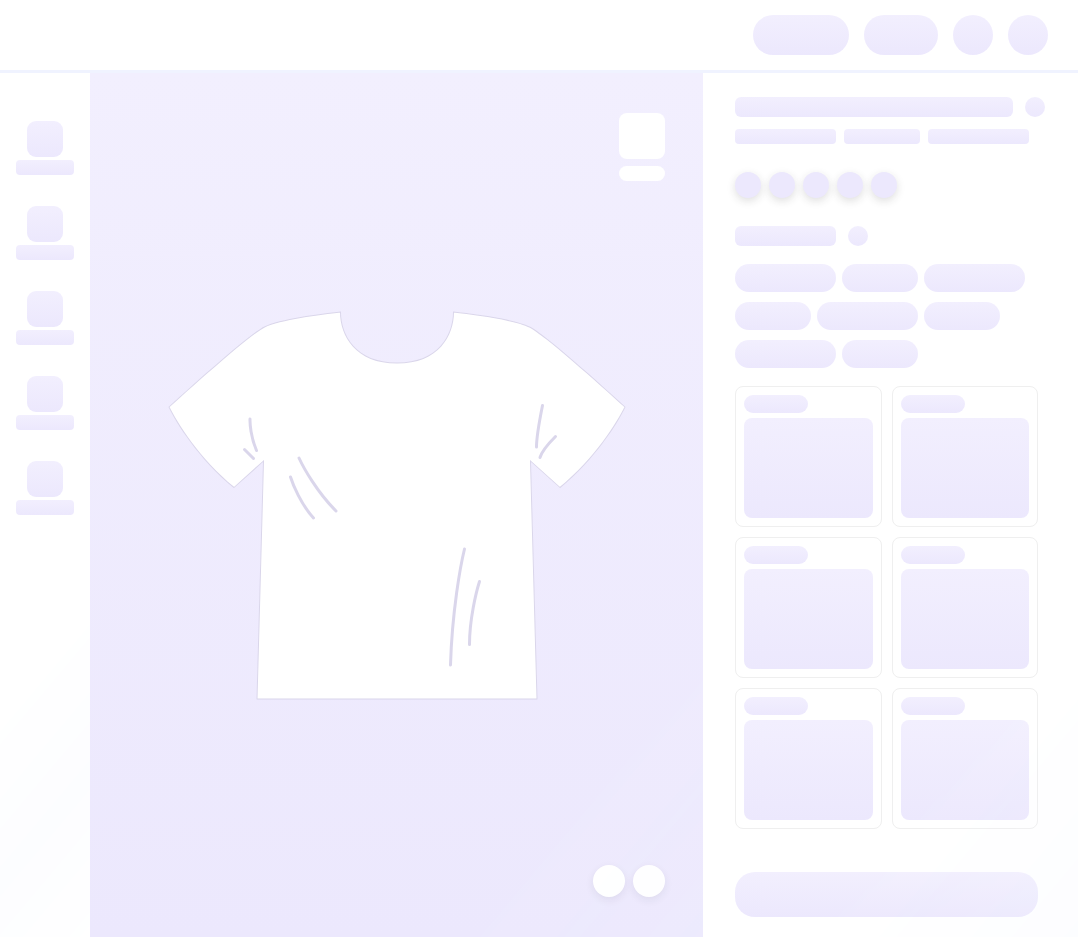 scroll, scrollTop: 0, scrollLeft: 0, axis: both 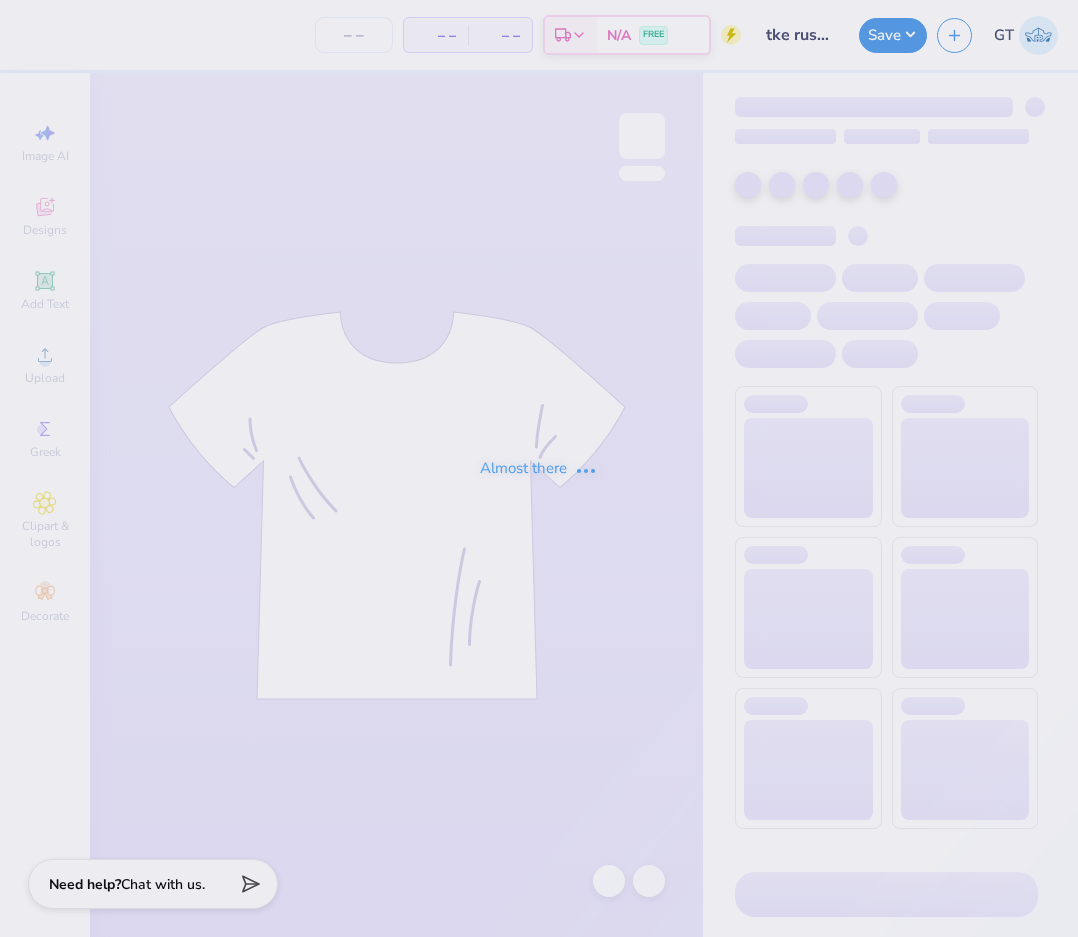 type on "tke rush 25'" 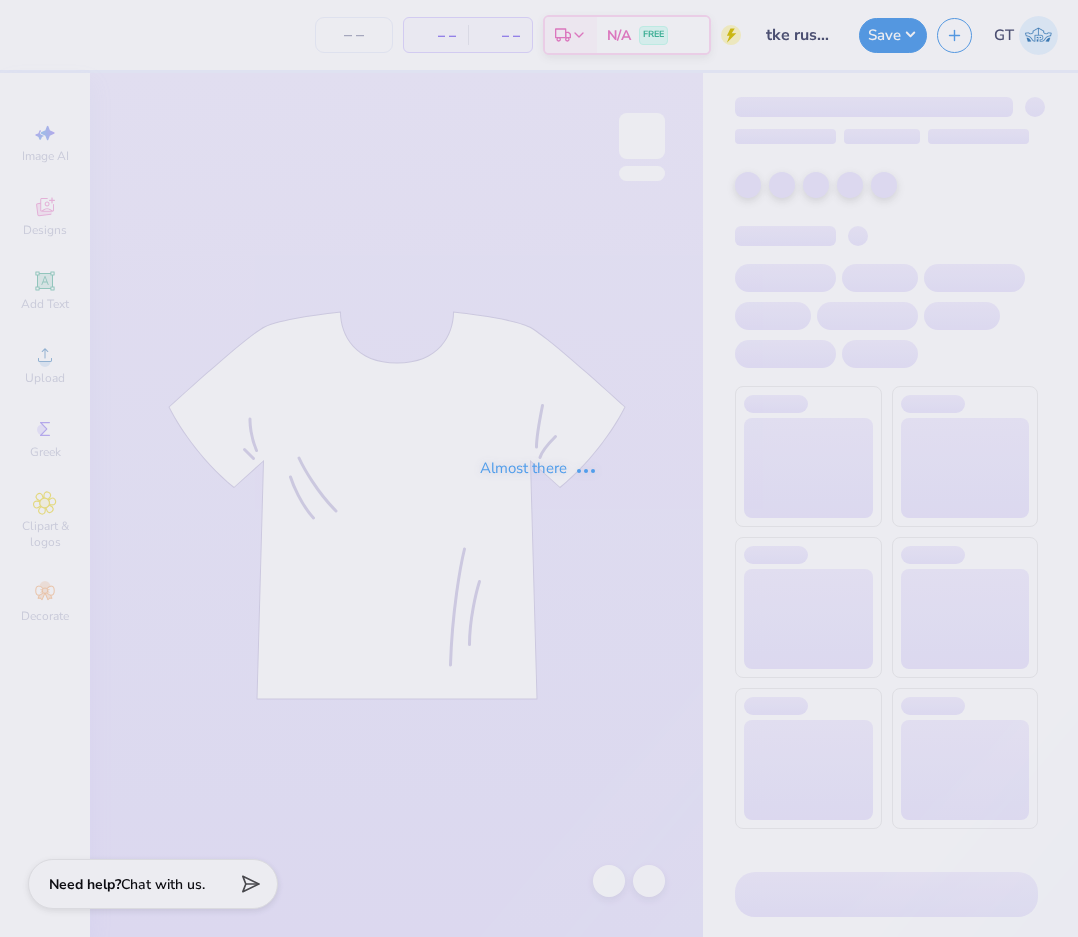 type on "40" 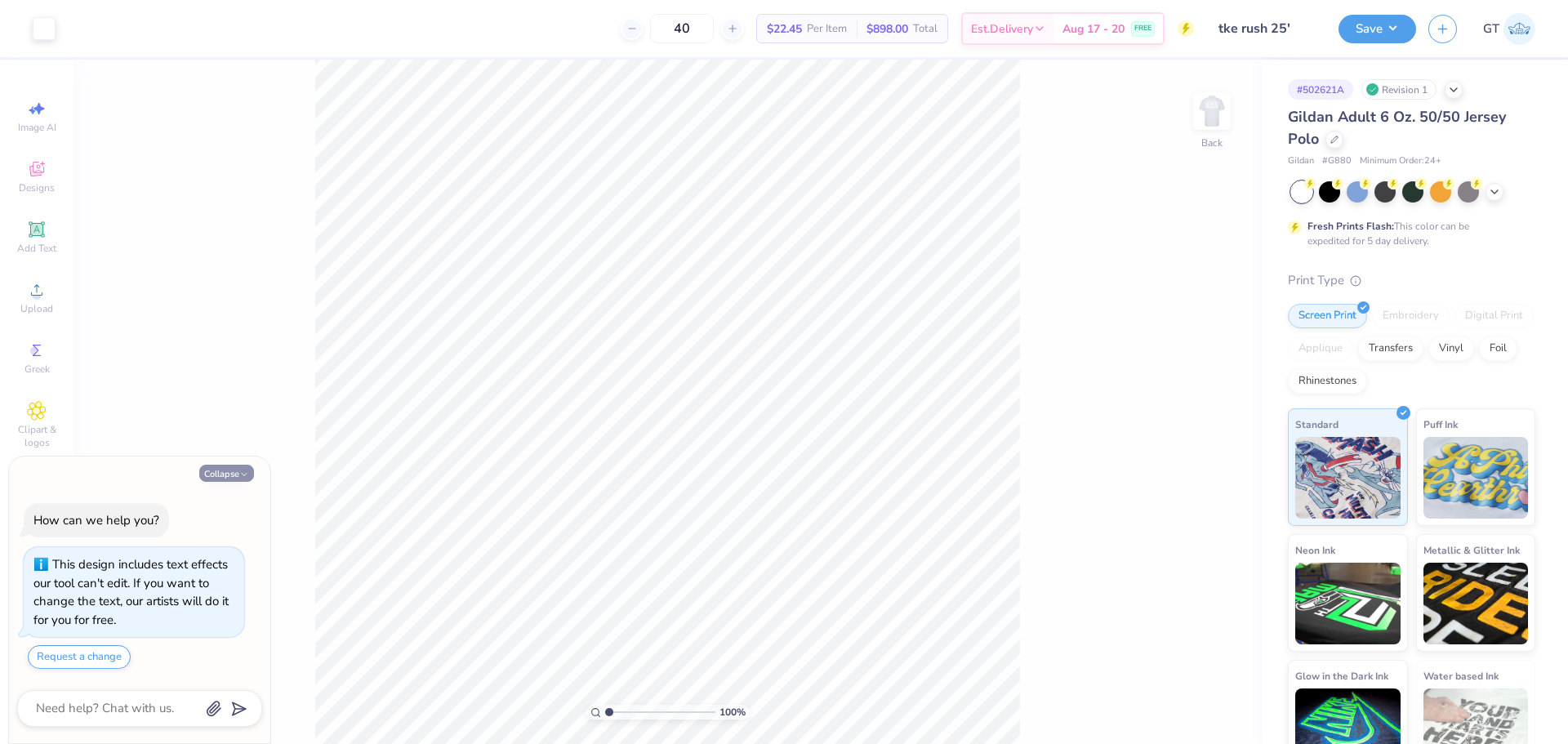 click on "Collapse" at bounding box center [226, 473] 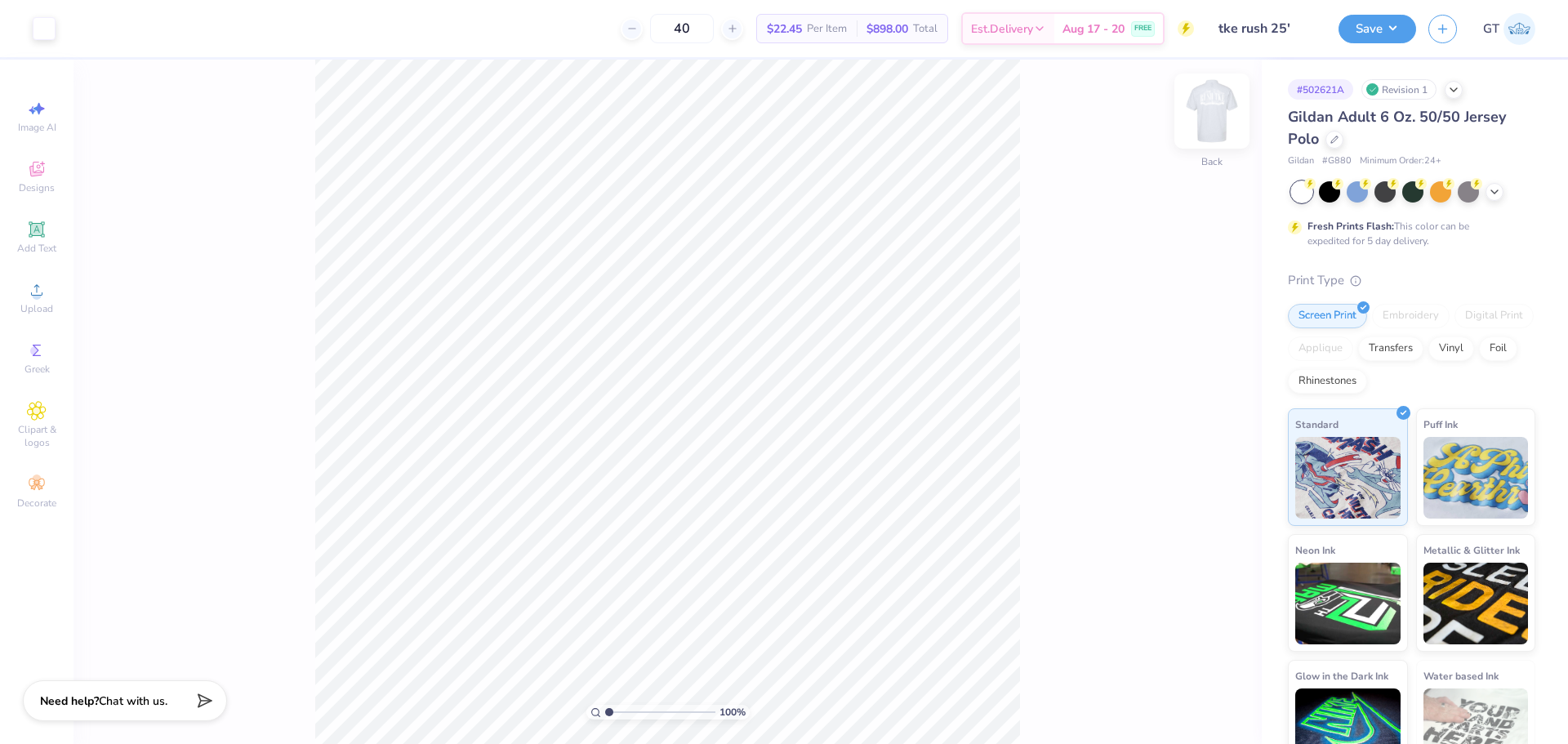 click at bounding box center (1212, 111) 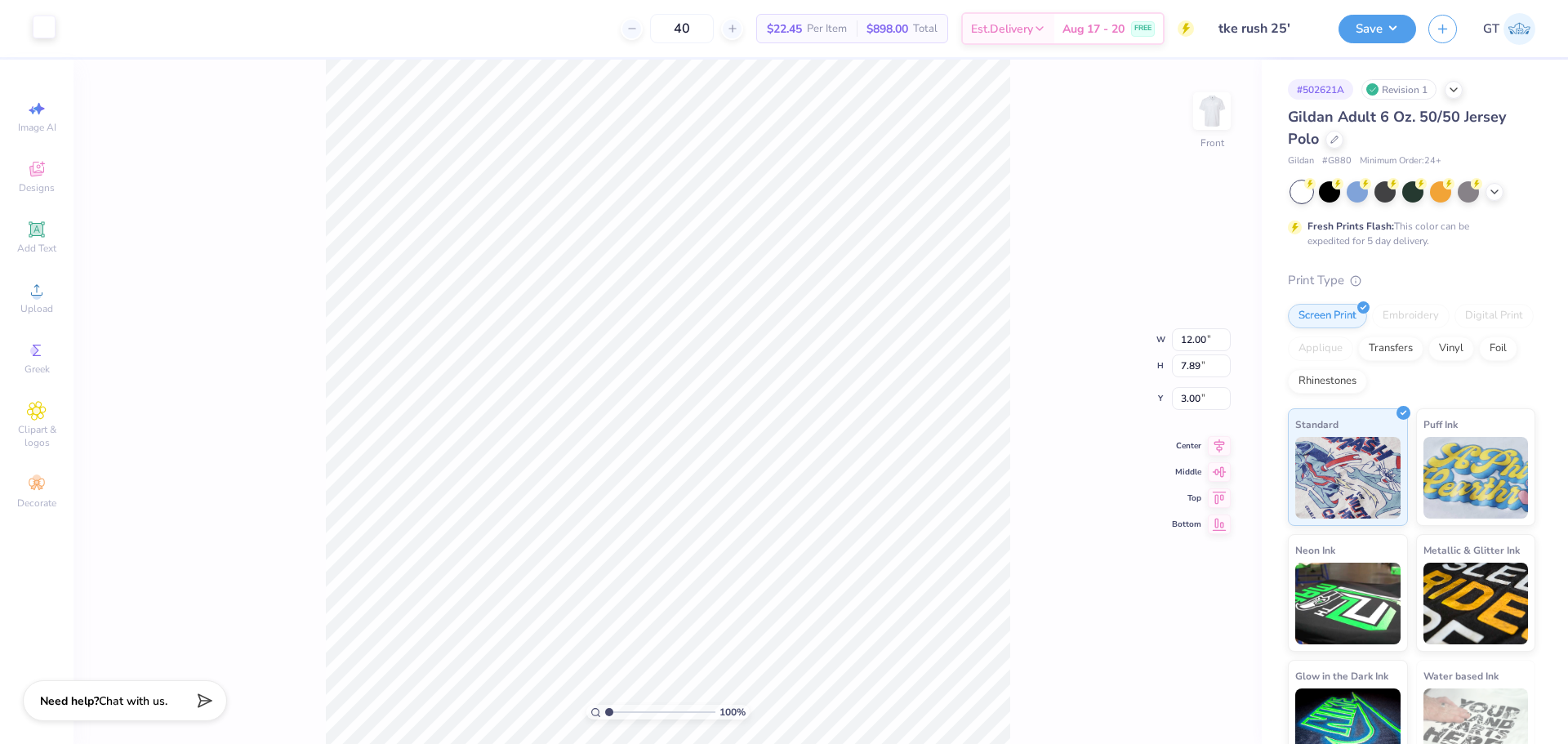 click at bounding box center (44, 27) 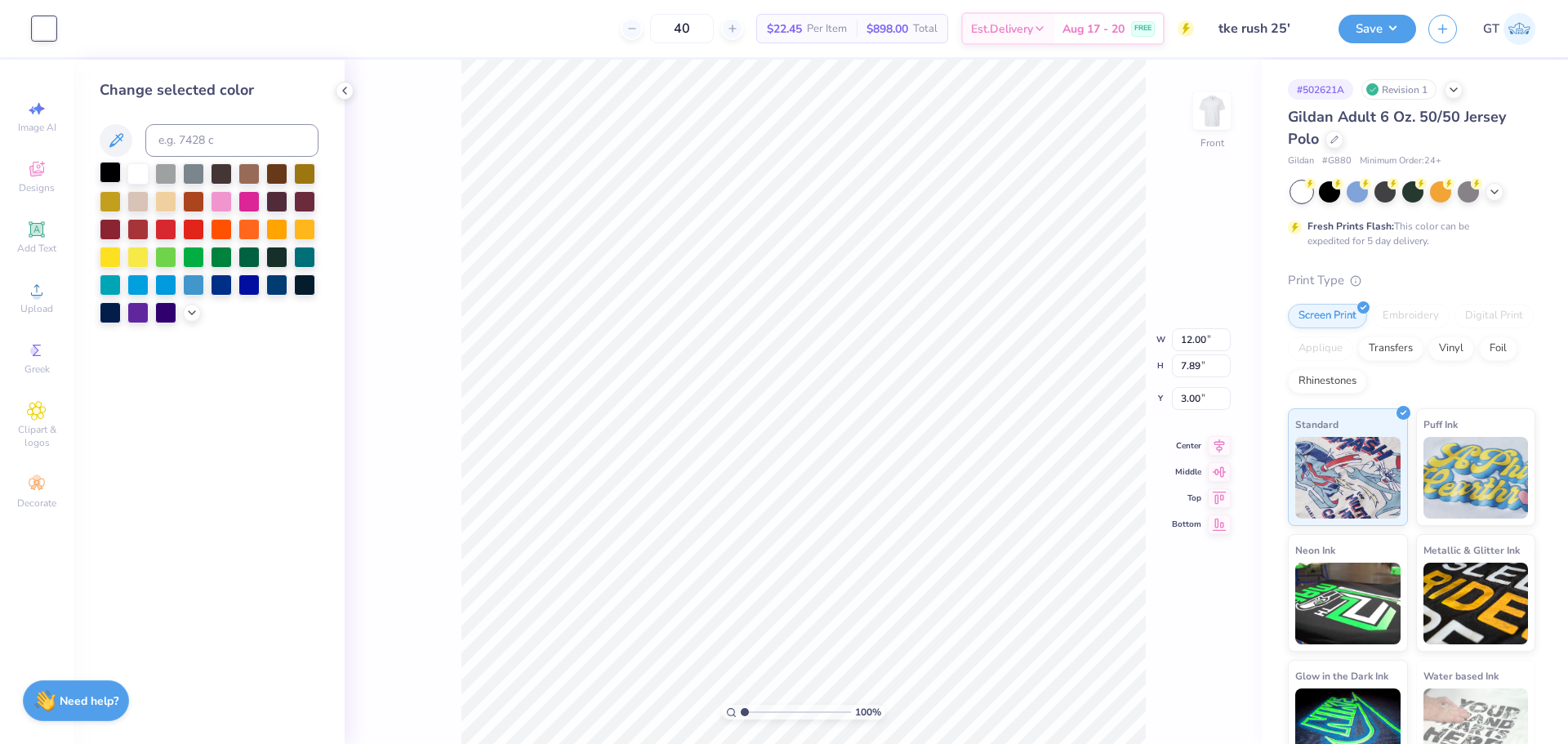 click at bounding box center (110, 172) 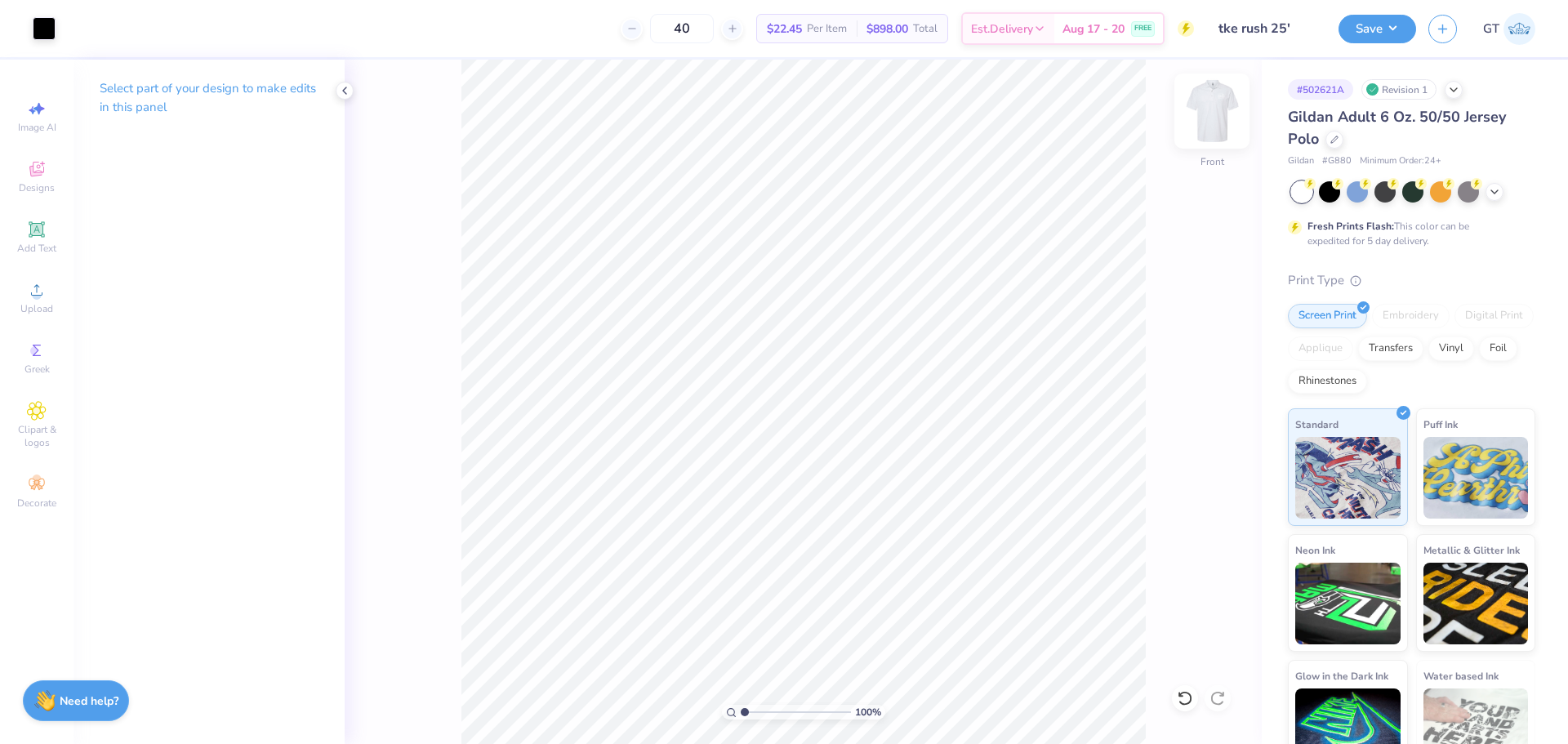 click at bounding box center (1212, 111) 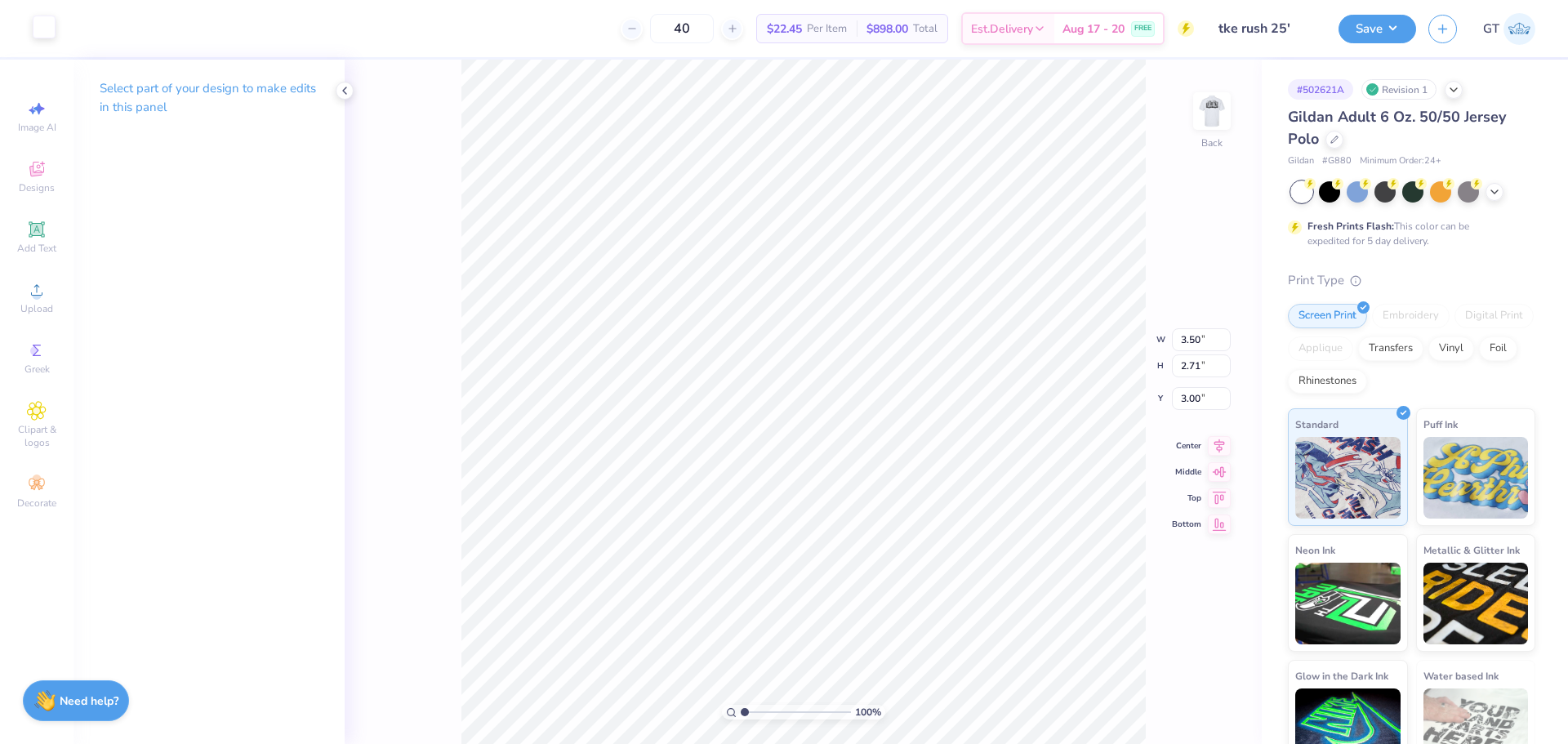 drag, startPoint x: 54, startPoint y: 43, endPoint x: 49, endPoint y: 33, distance: 11.1803399 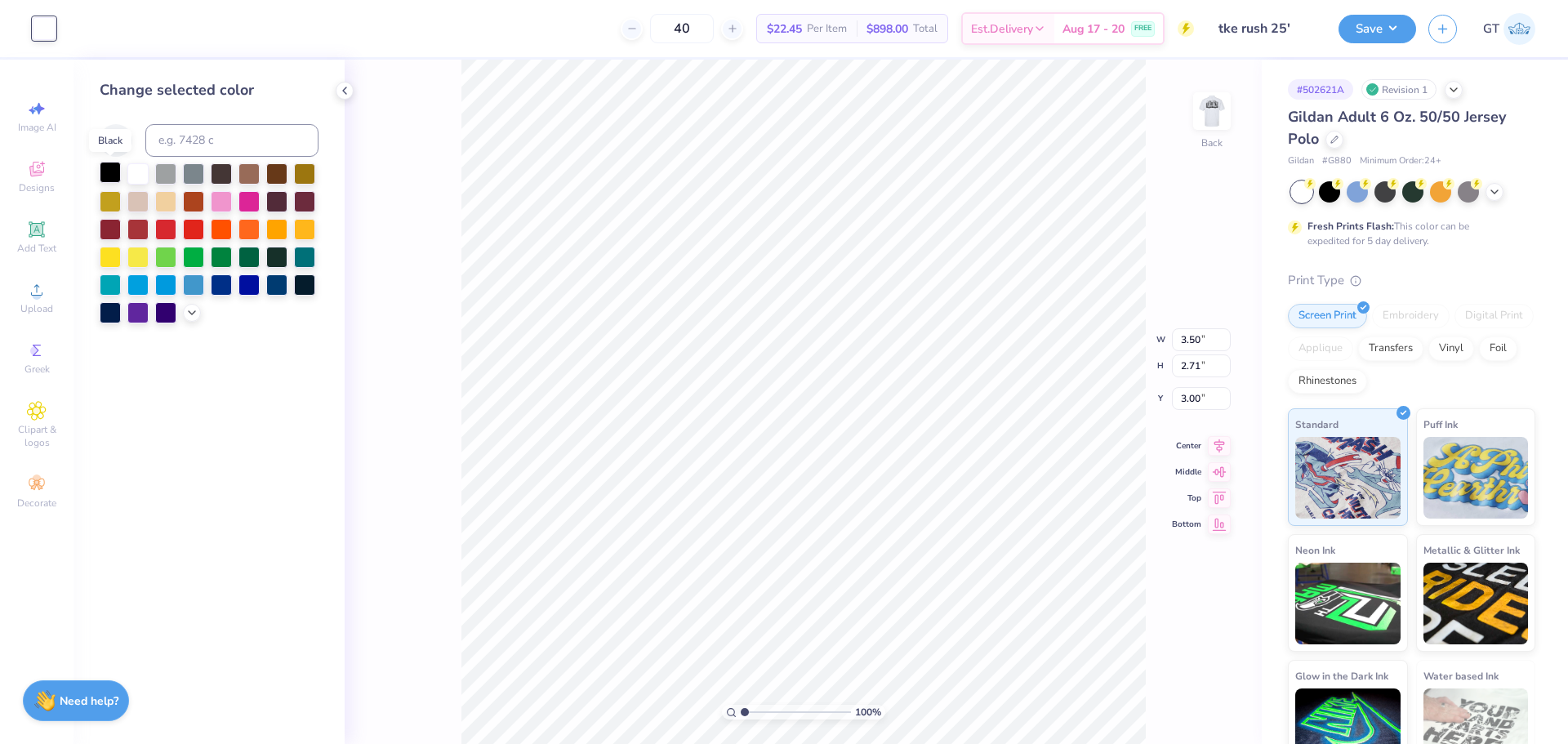 click at bounding box center [110, 172] 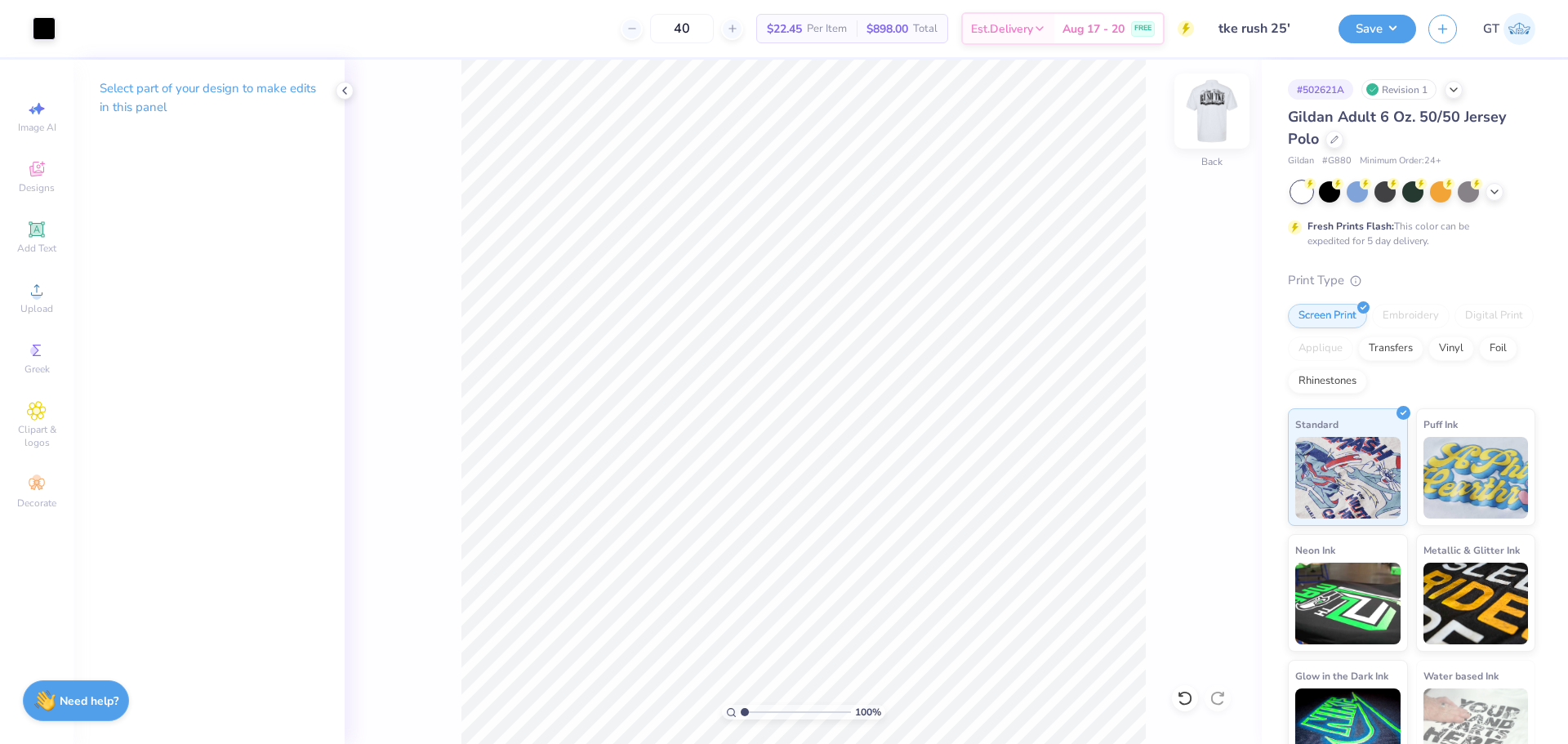 click at bounding box center [1212, 111] 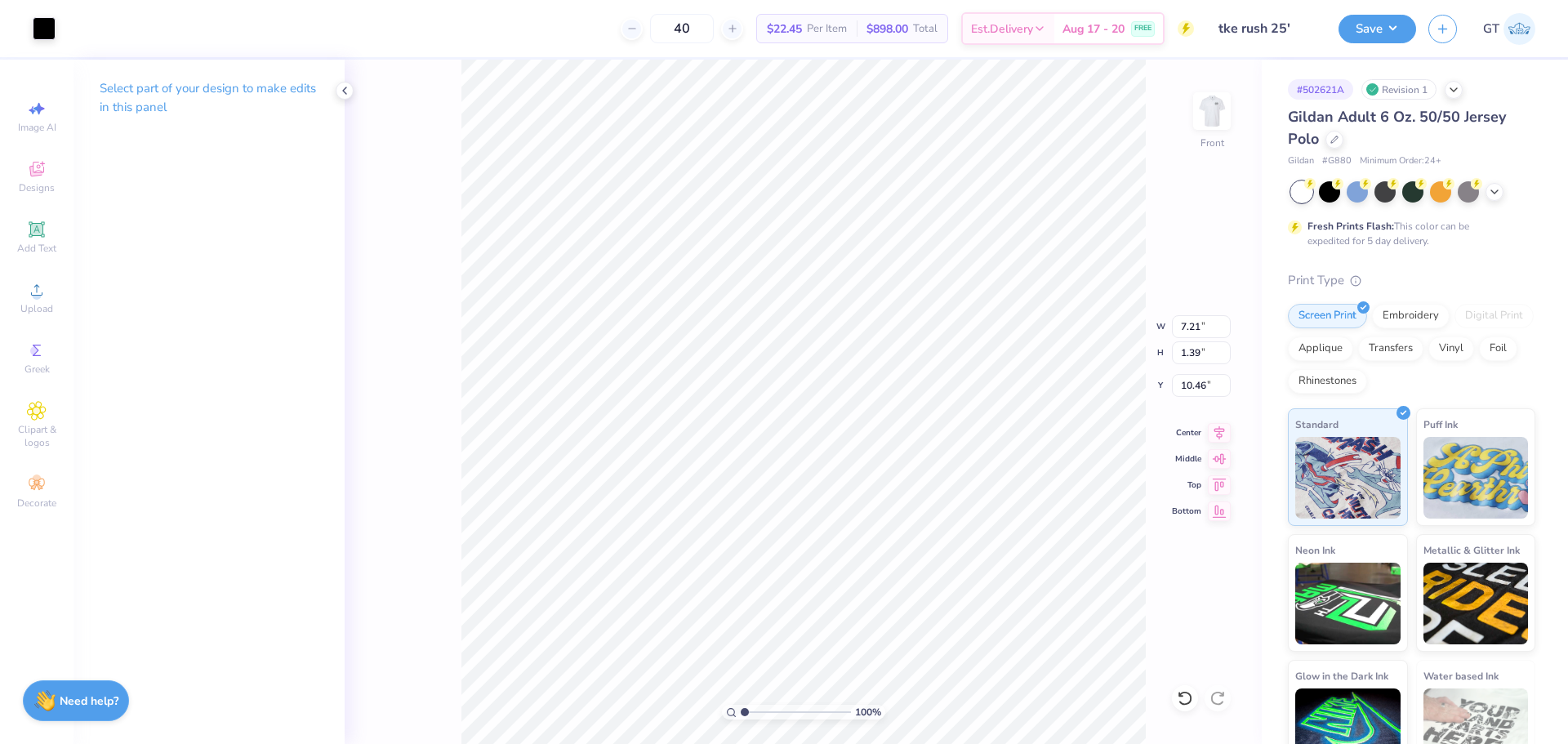 type on "9.51" 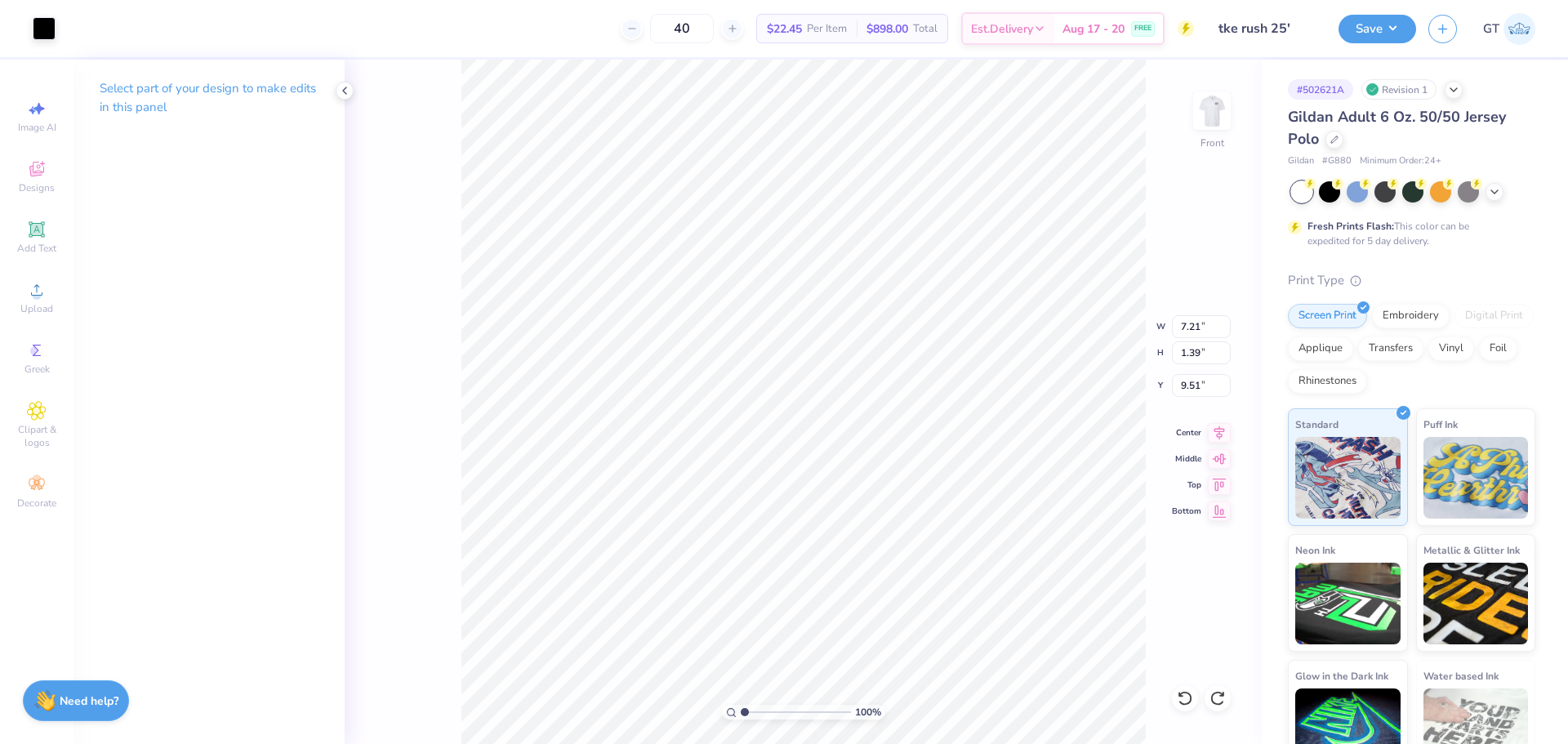 type on "9.56" 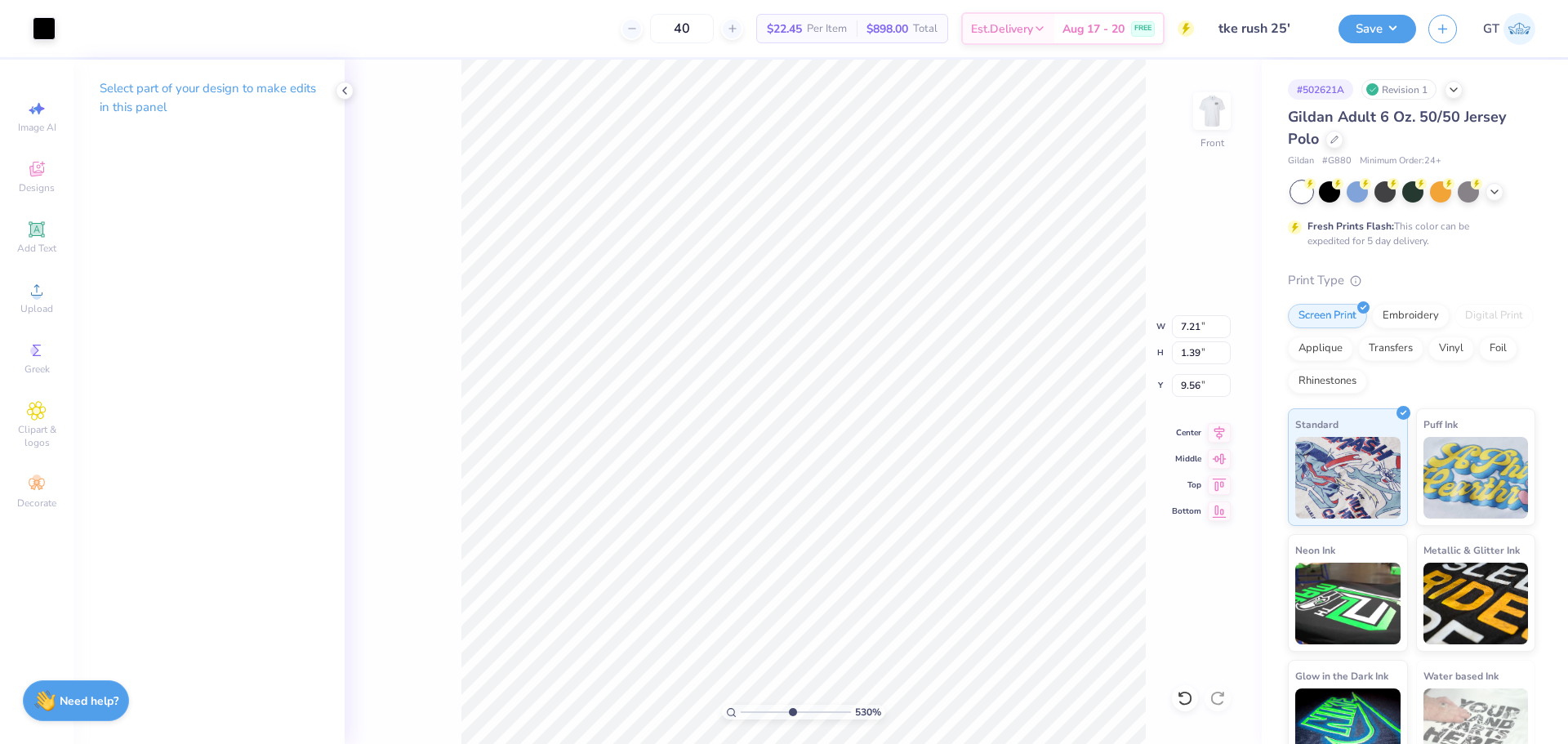 type on "5.2989063711311" 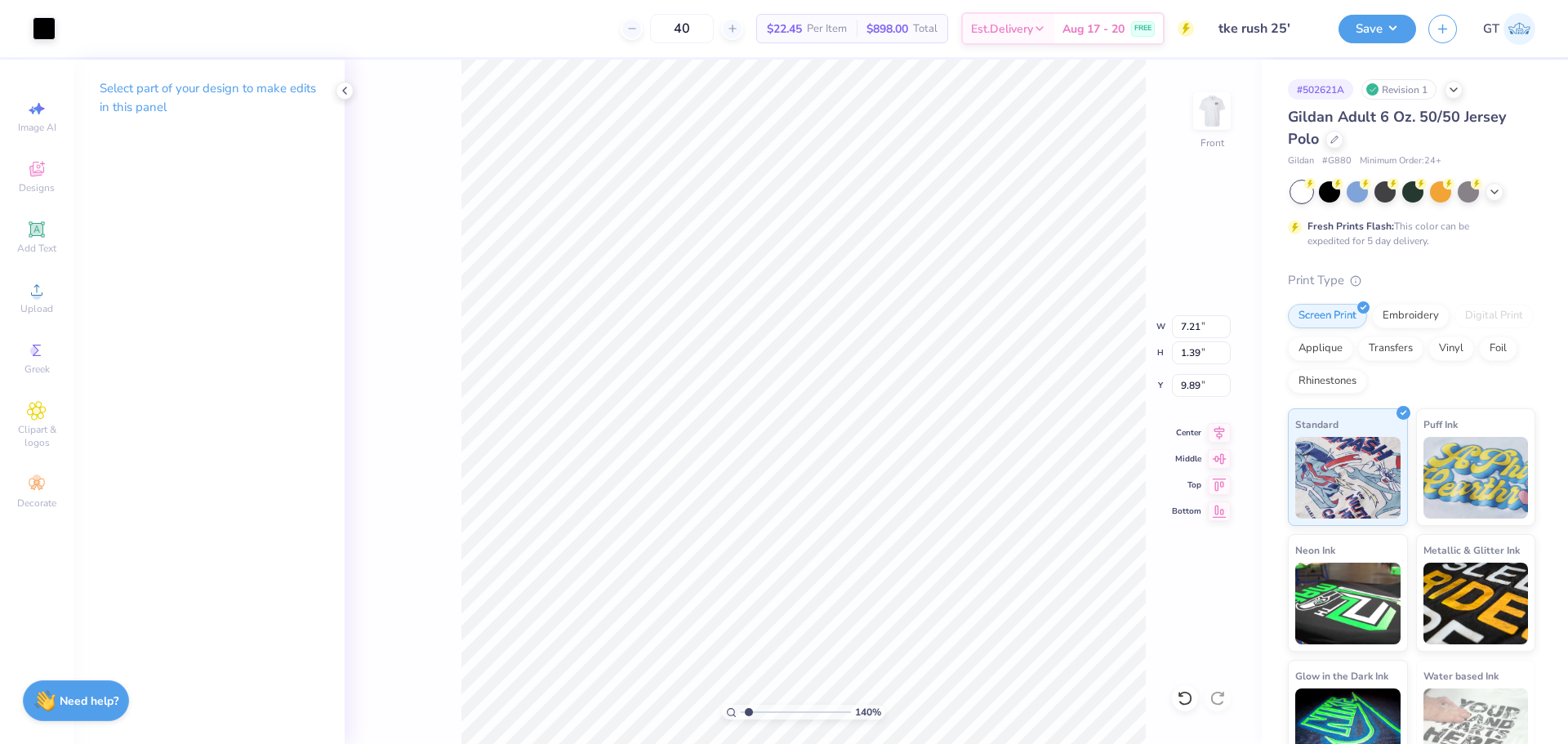 type on "1.39584517333909" 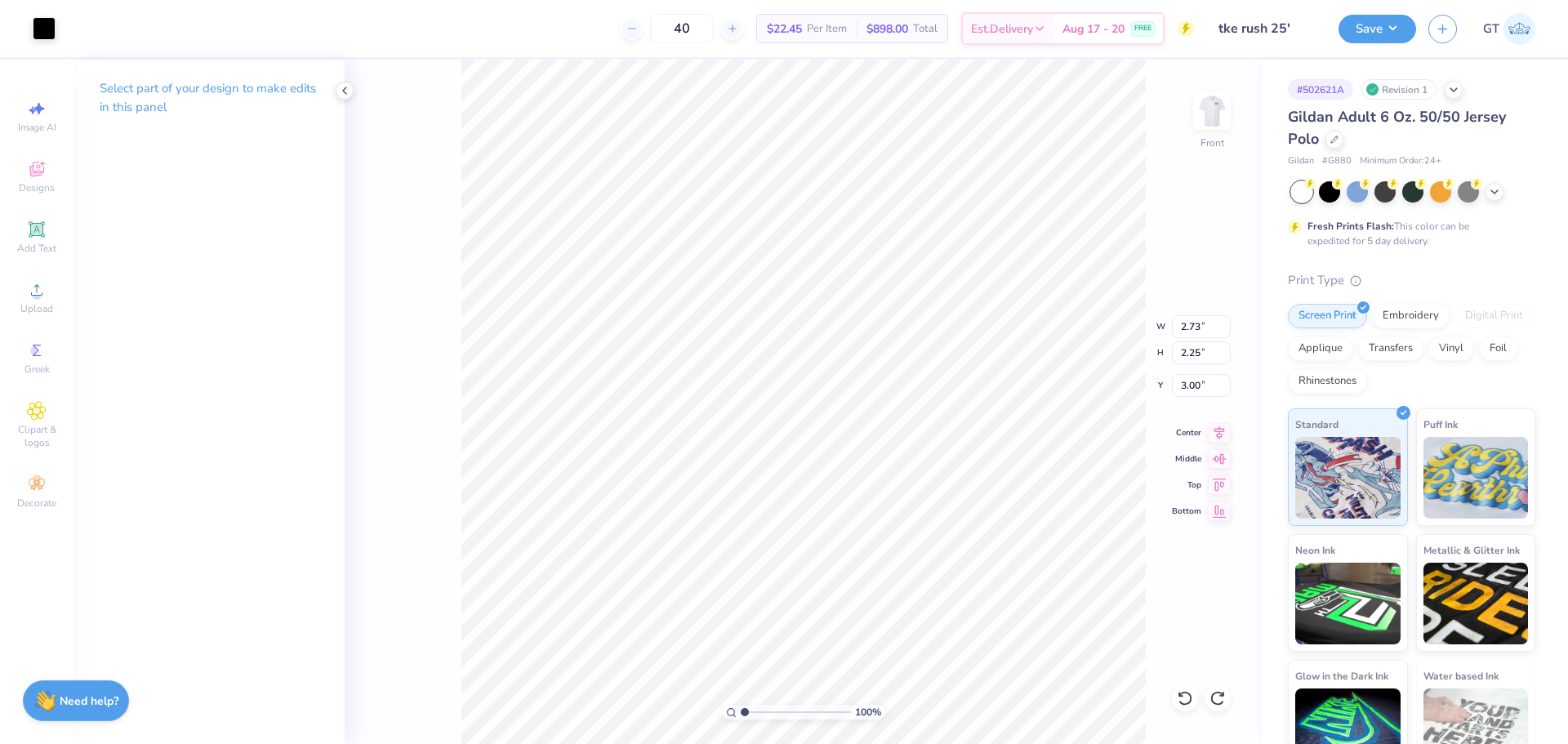 type on "1" 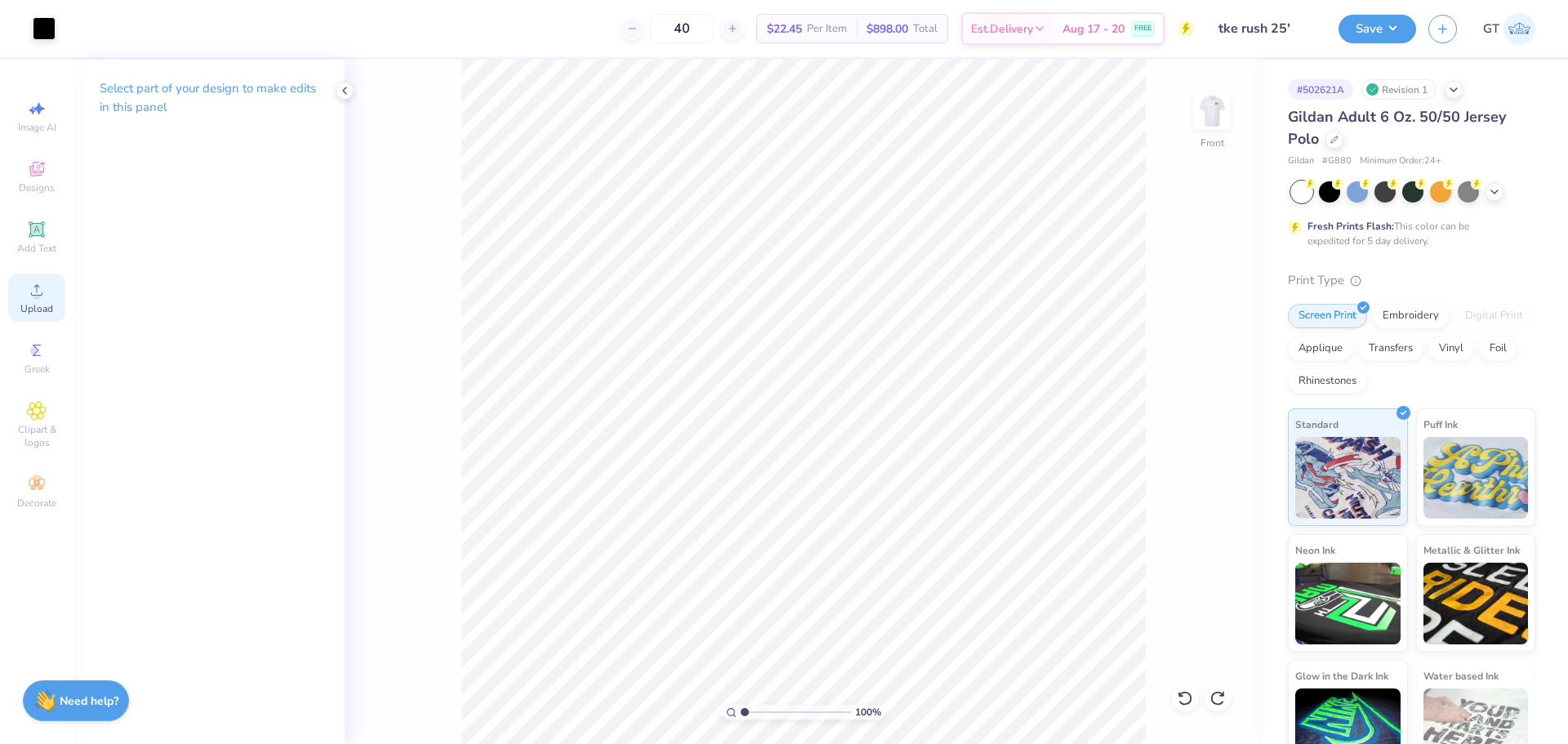 click on "Upload" at bounding box center (37, 297) 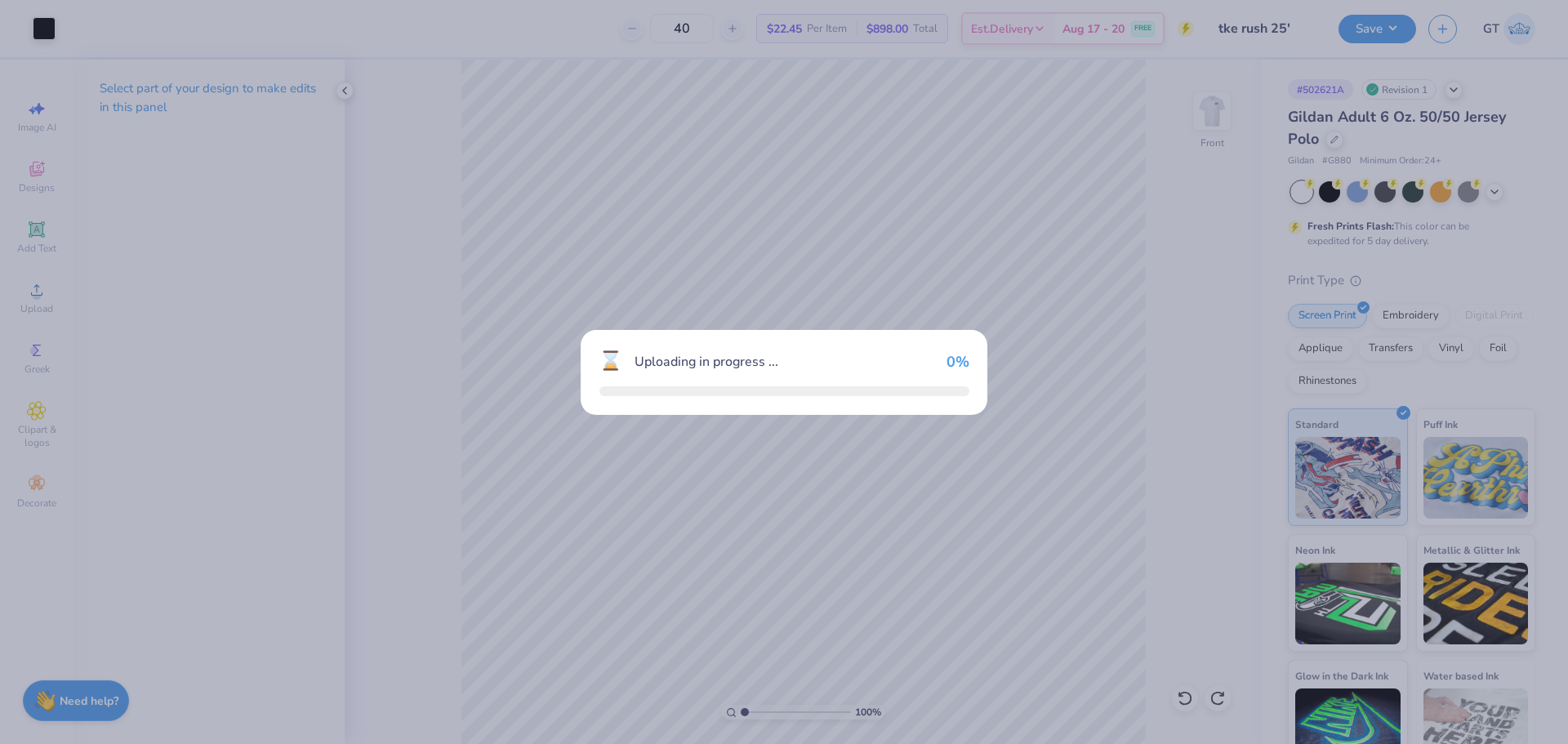 type on "1" 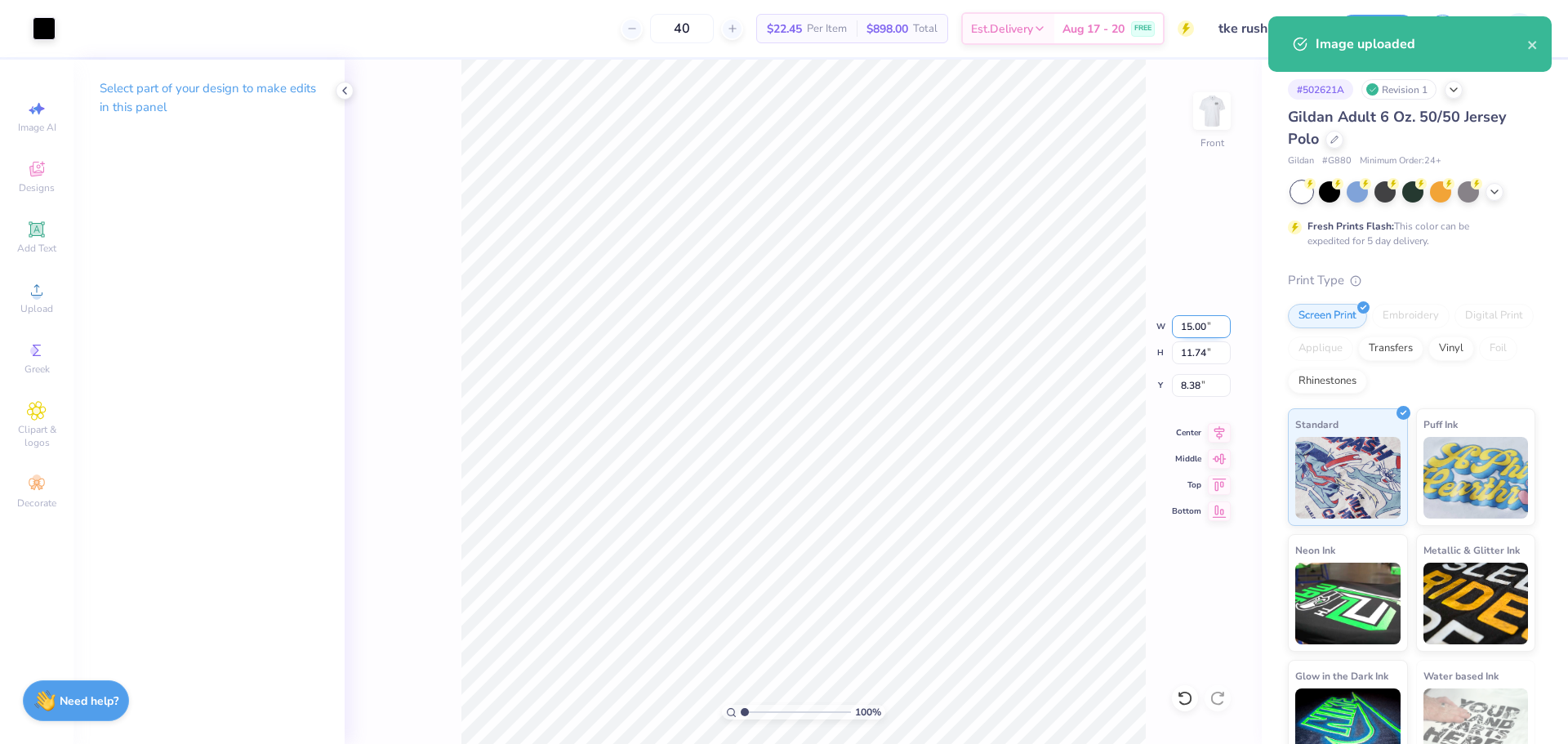 click on "15.00" at bounding box center [1201, 327] 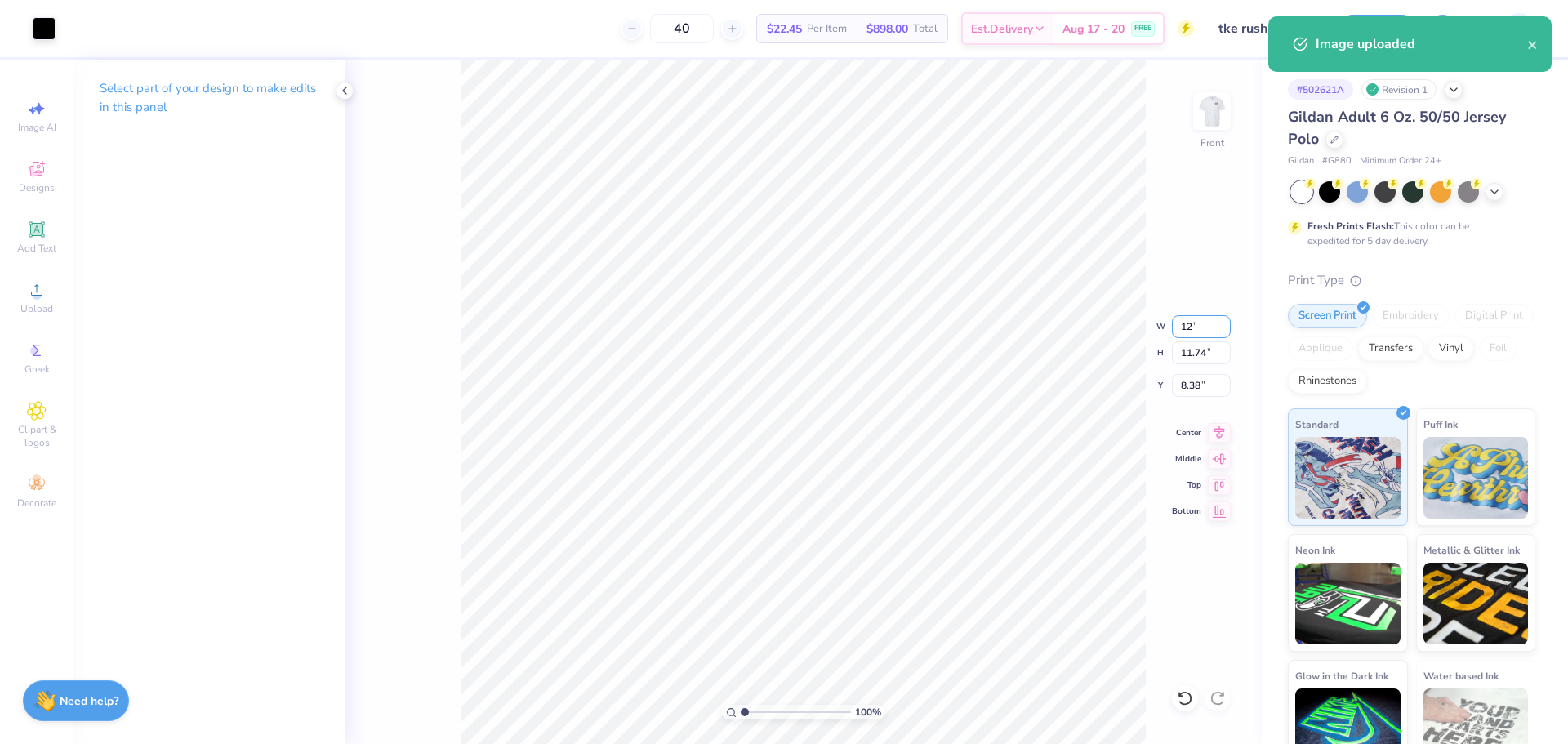 type on "12" 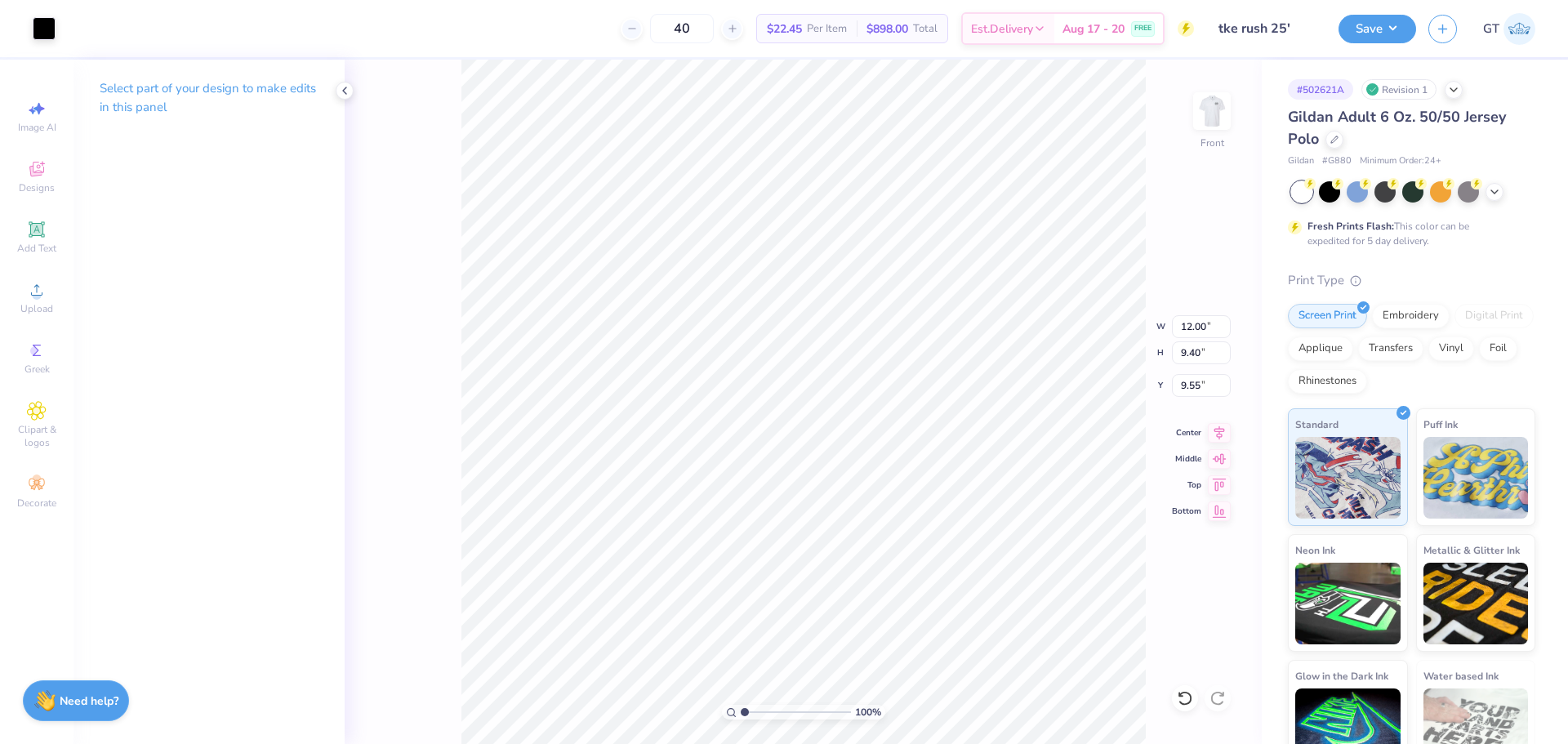 type on "1" 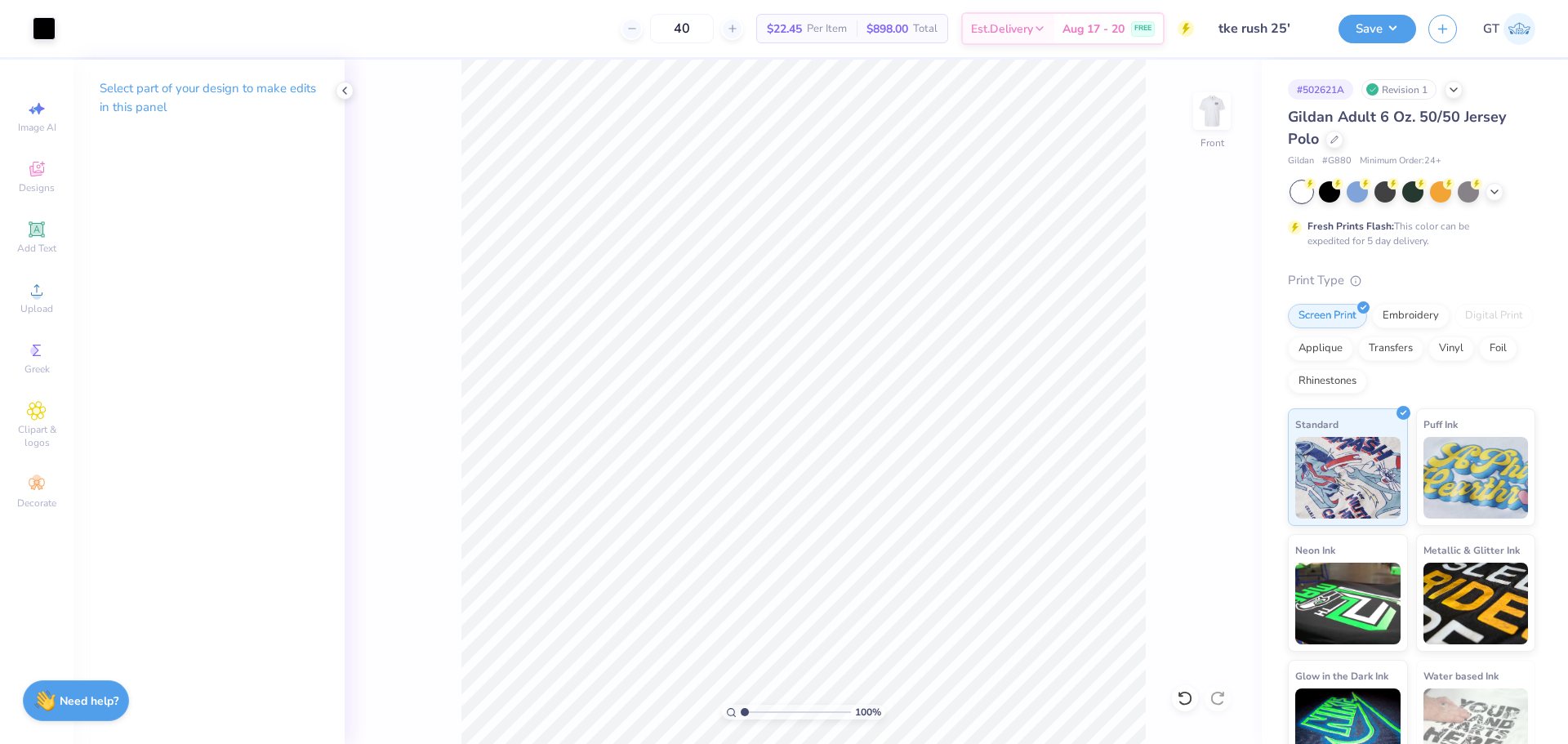 type on "1" 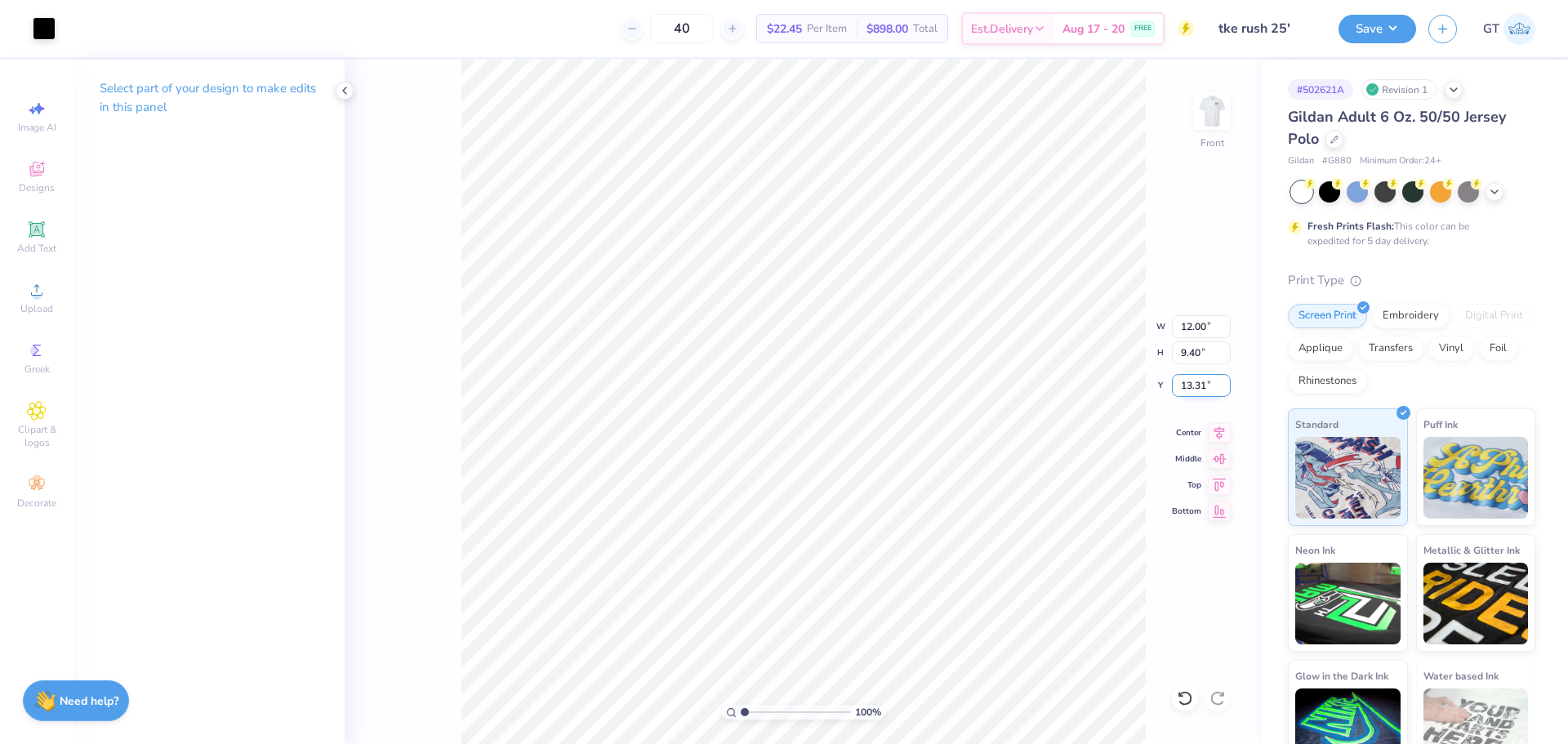 click on "13.31" at bounding box center (1201, 385) 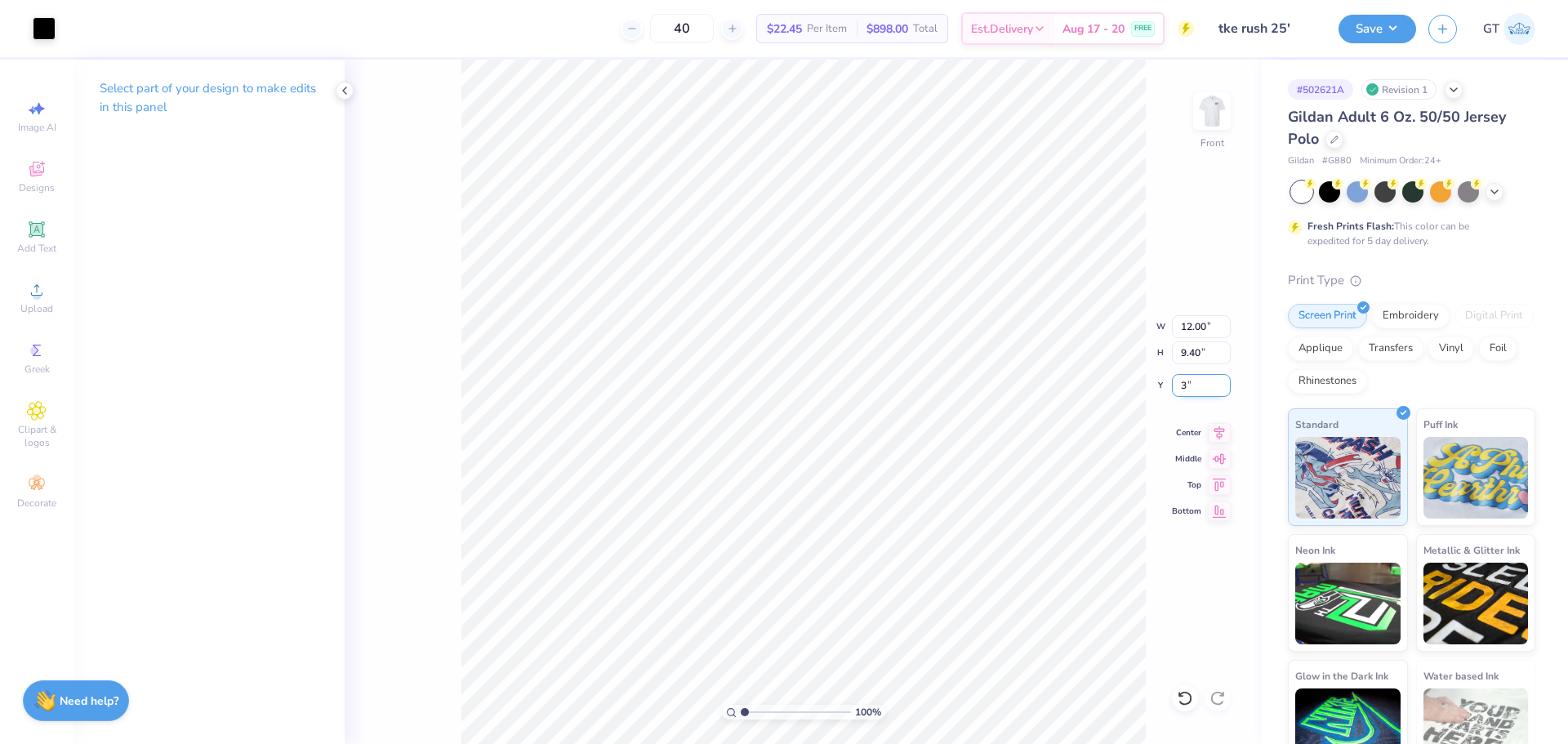 type on "3" 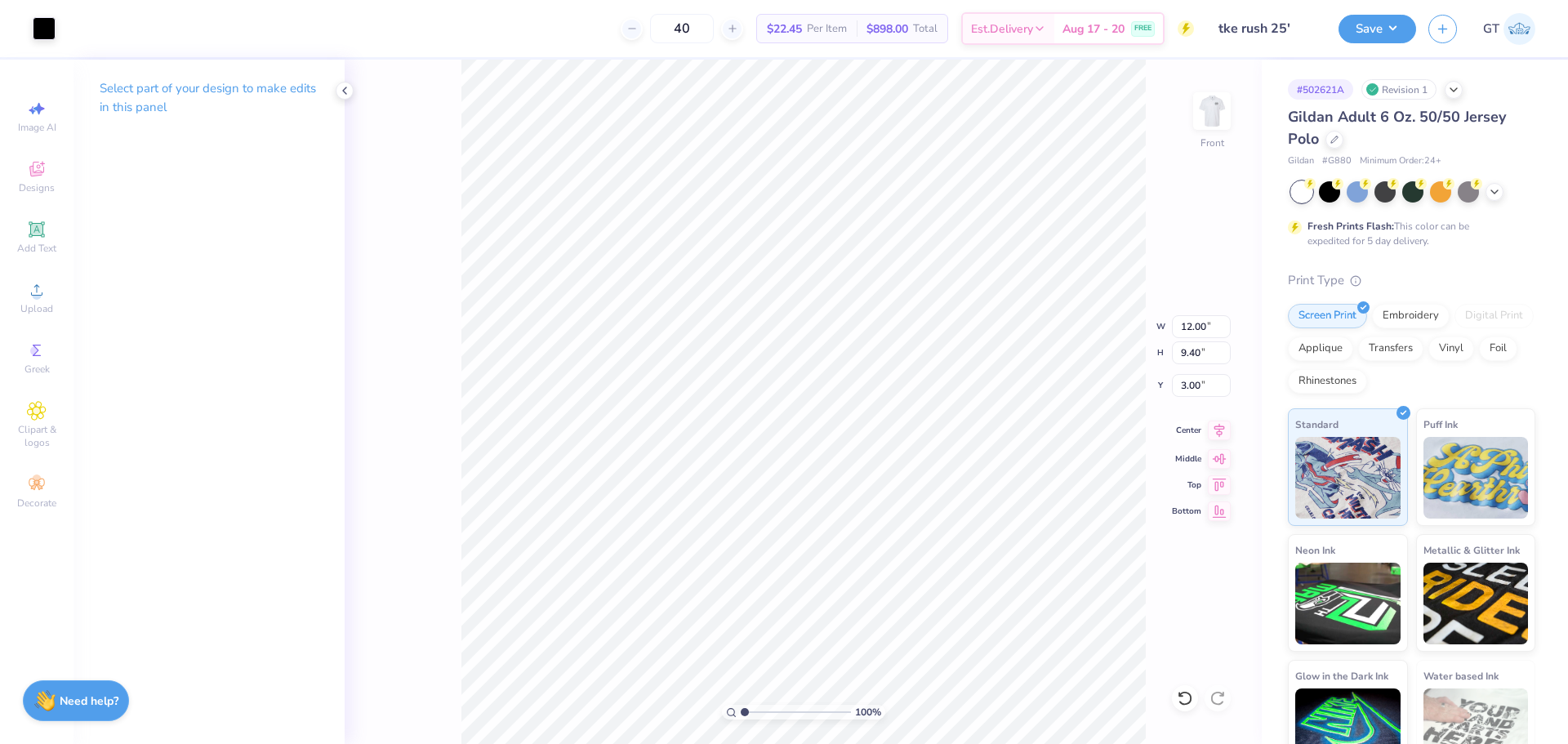 click 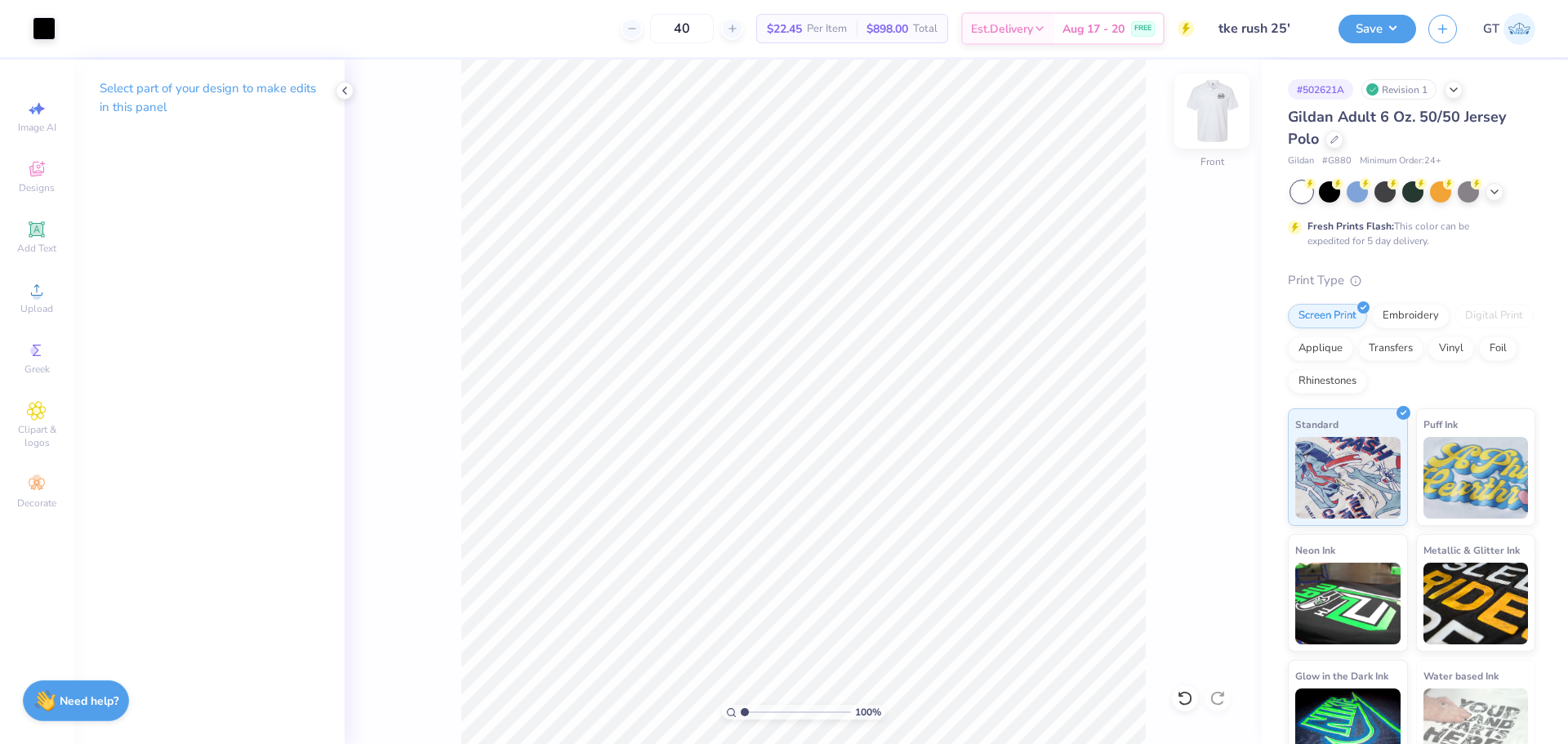click at bounding box center (1212, 111) 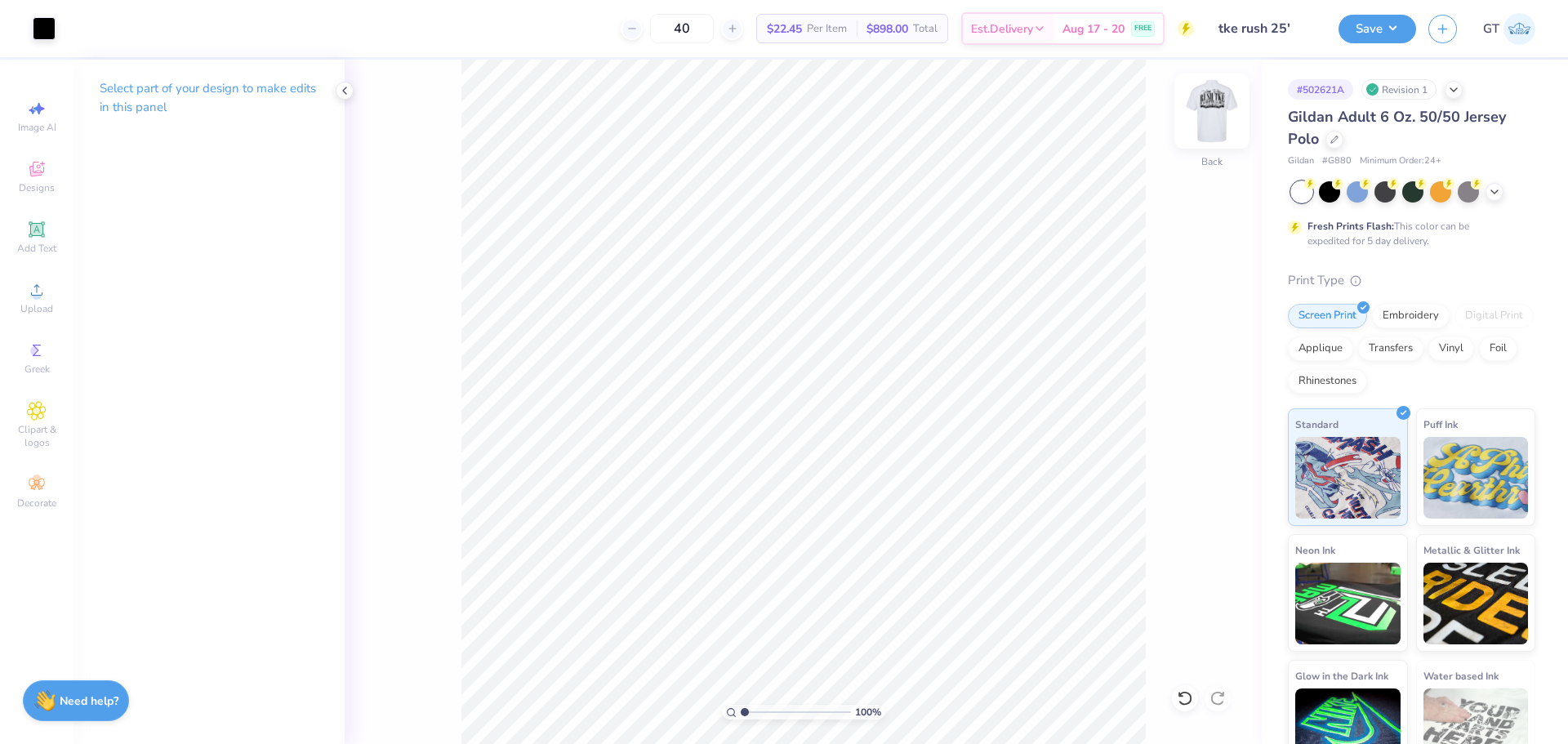click at bounding box center [1212, 111] 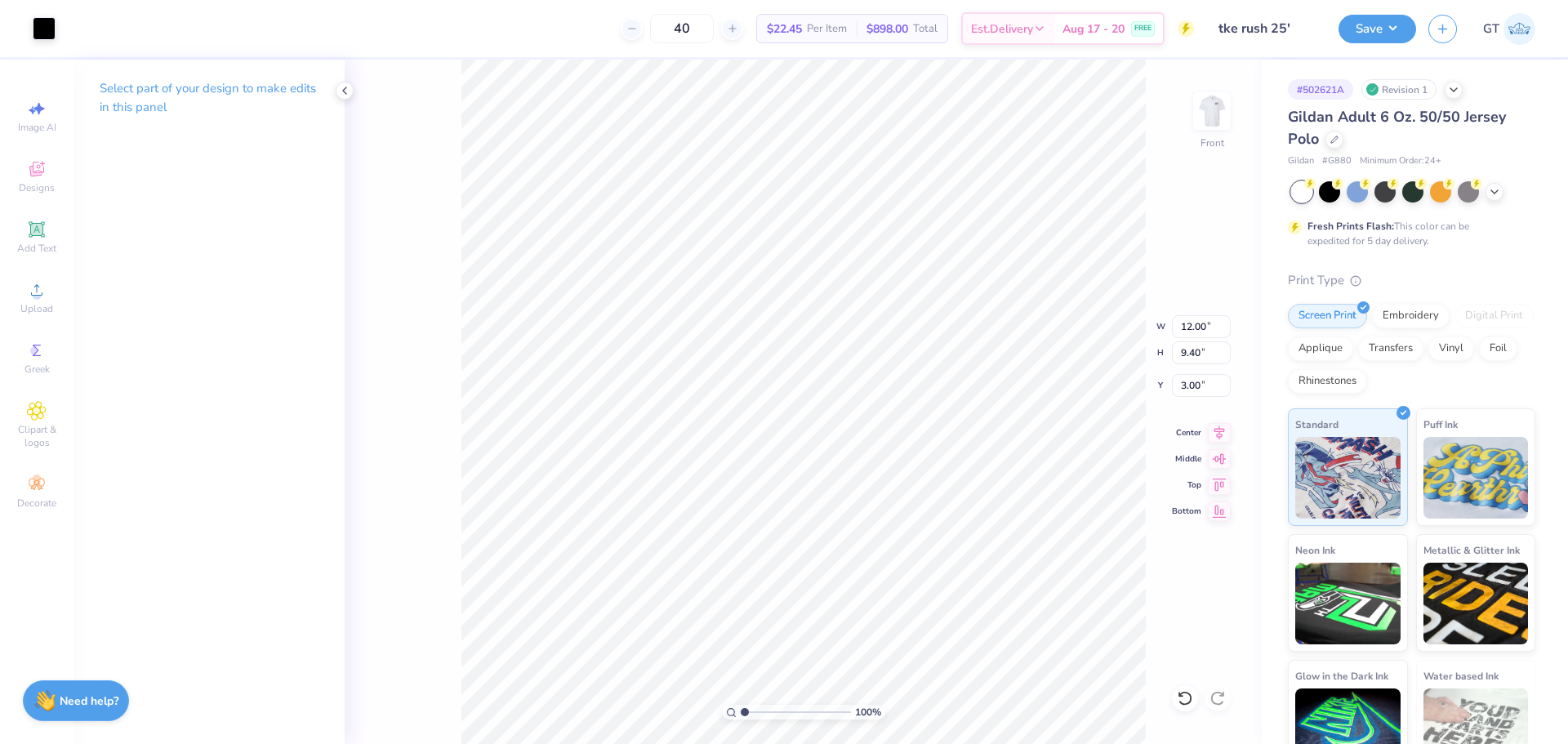 click on "[NUMBER]  % Front W [NUMBER] [NUMBER] " H [NUMBER] [NUMBER] " Y [NUMBER] [NUMBER] " Center Middle Top Bottom" at bounding box center [803, 402] 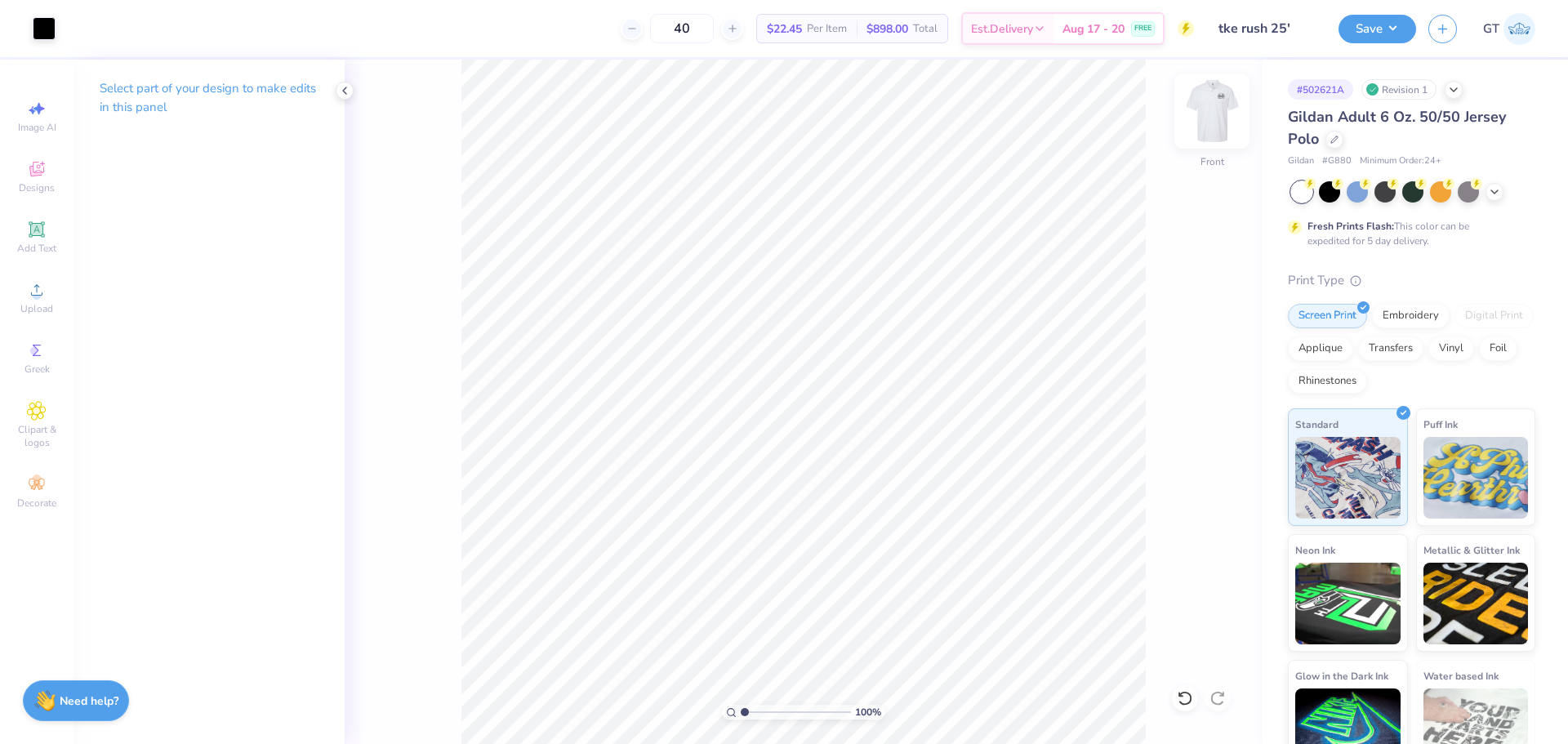 click at bounding box center [1212, 111] 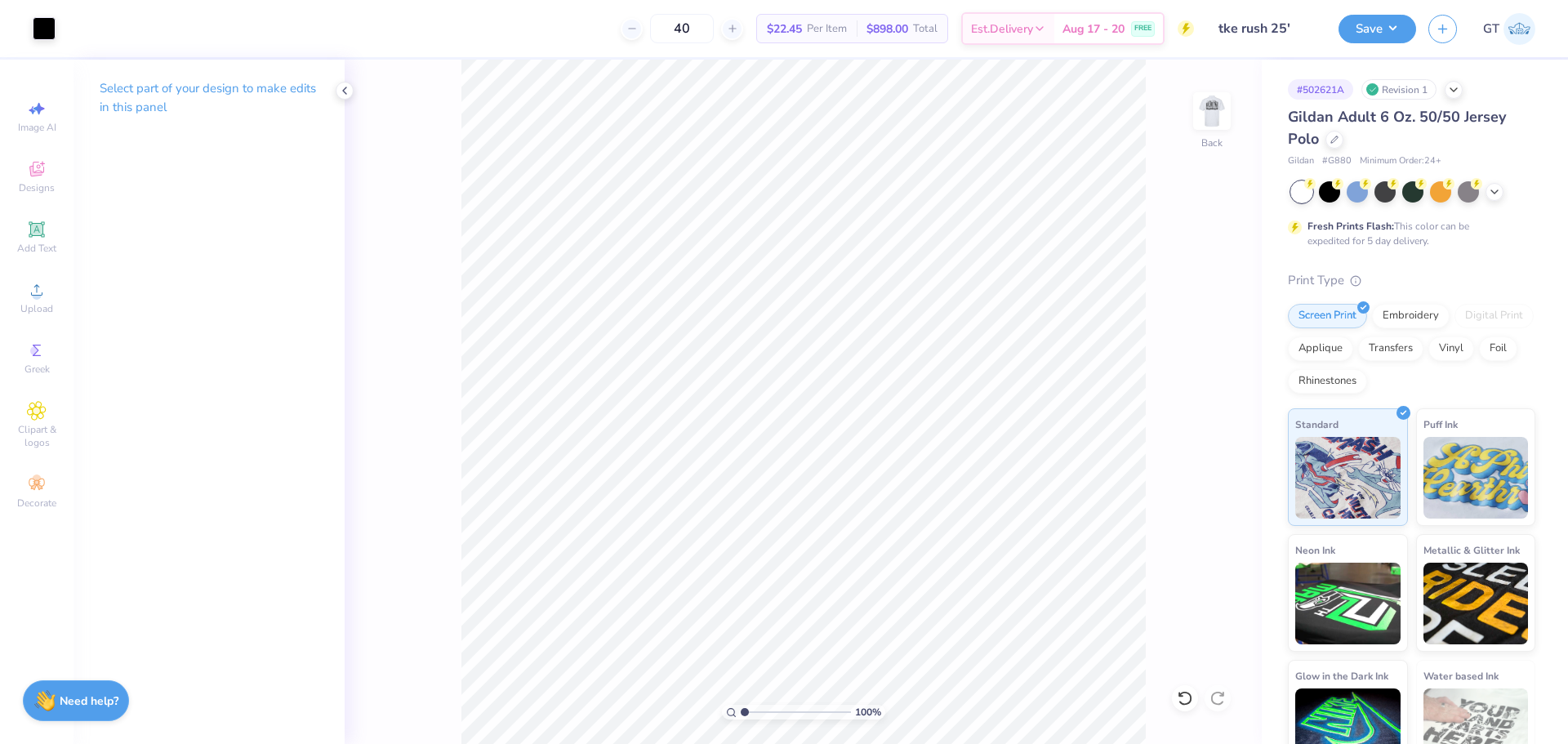 type on "1" 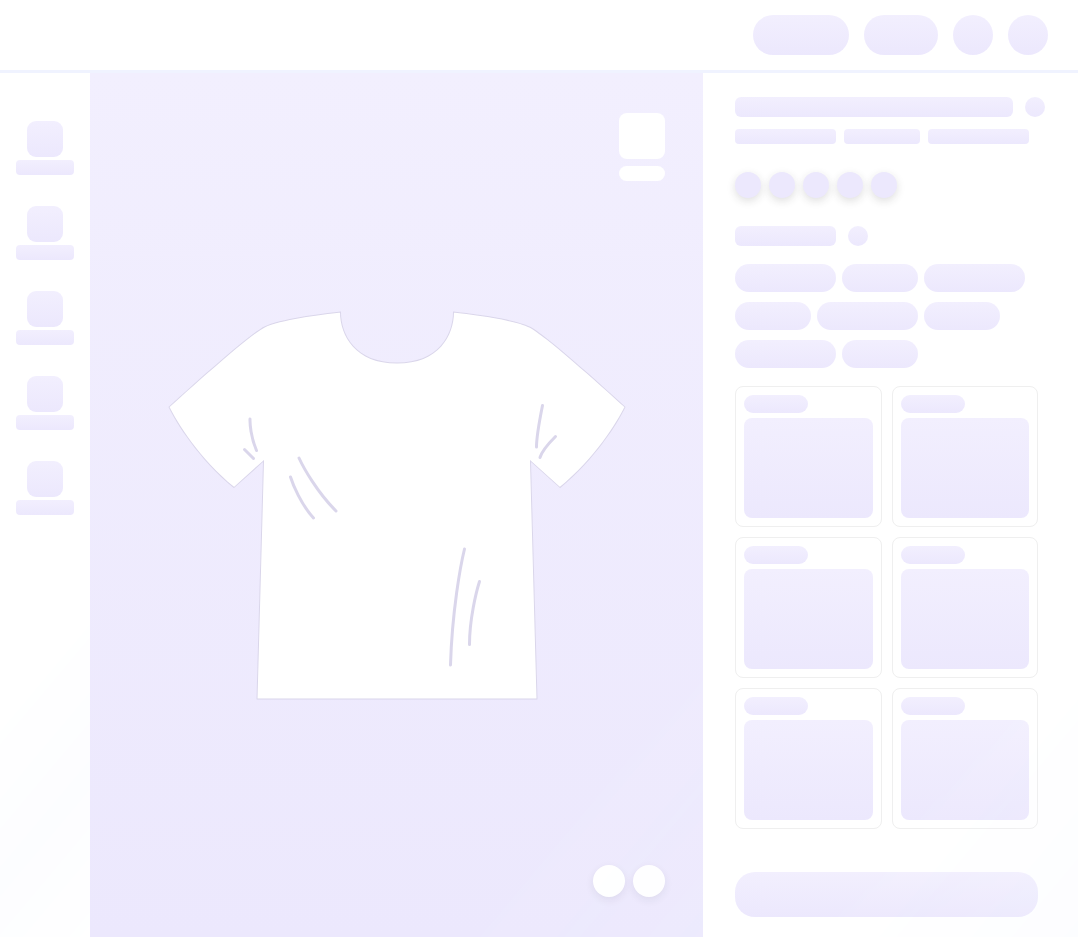 scroll, scrollTop: 0, scrollLeft: 0, axis: both 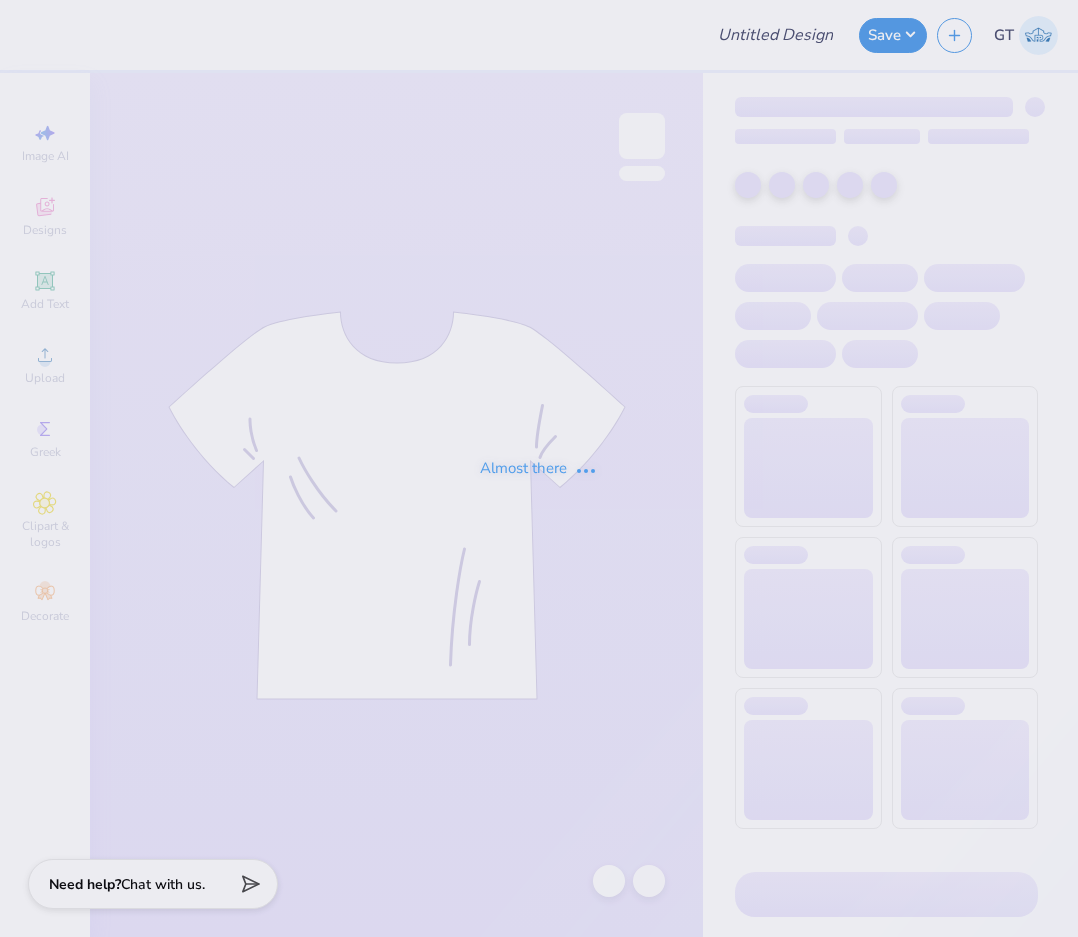 type on "DPhiE PPuff F25" 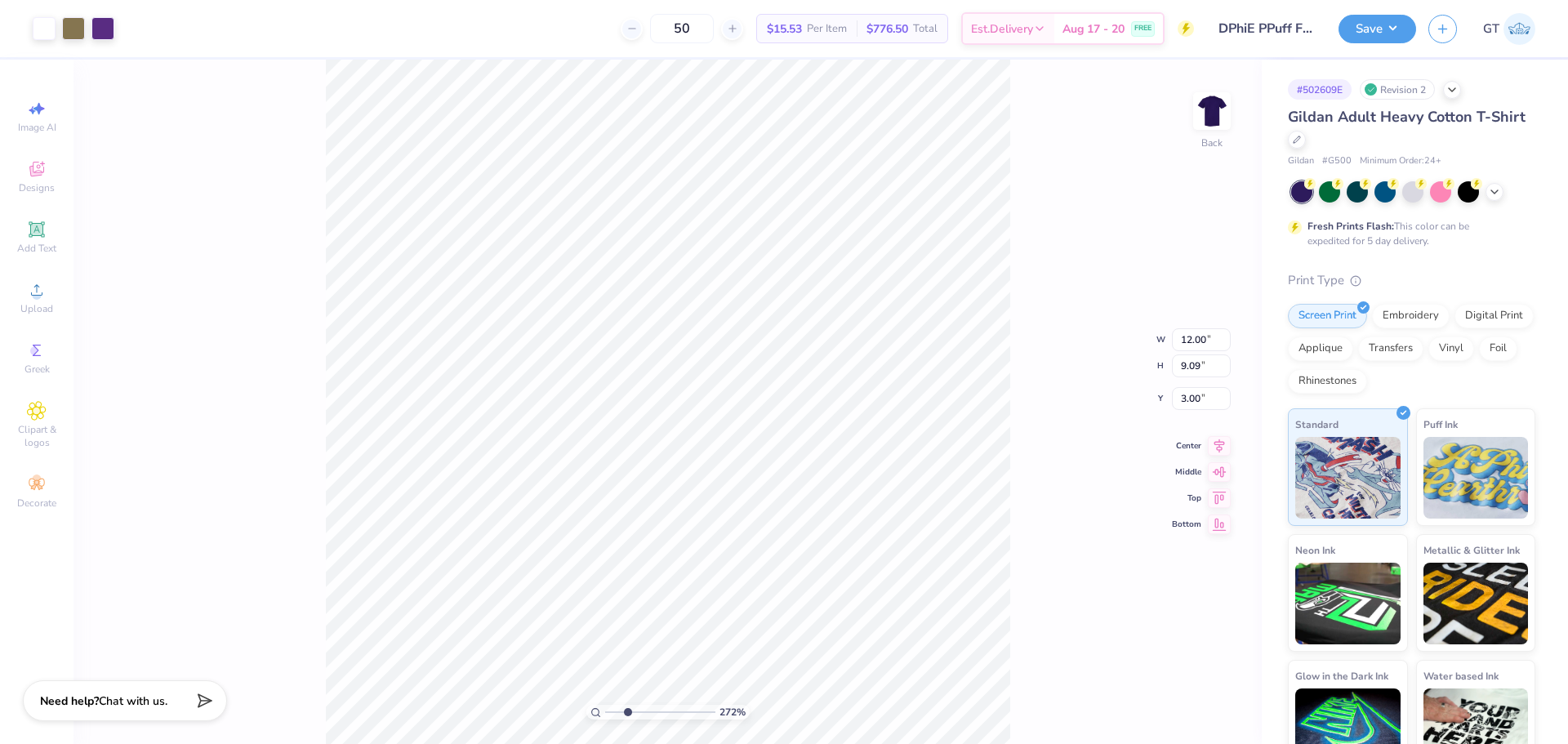 type on "1.94838374793402" 